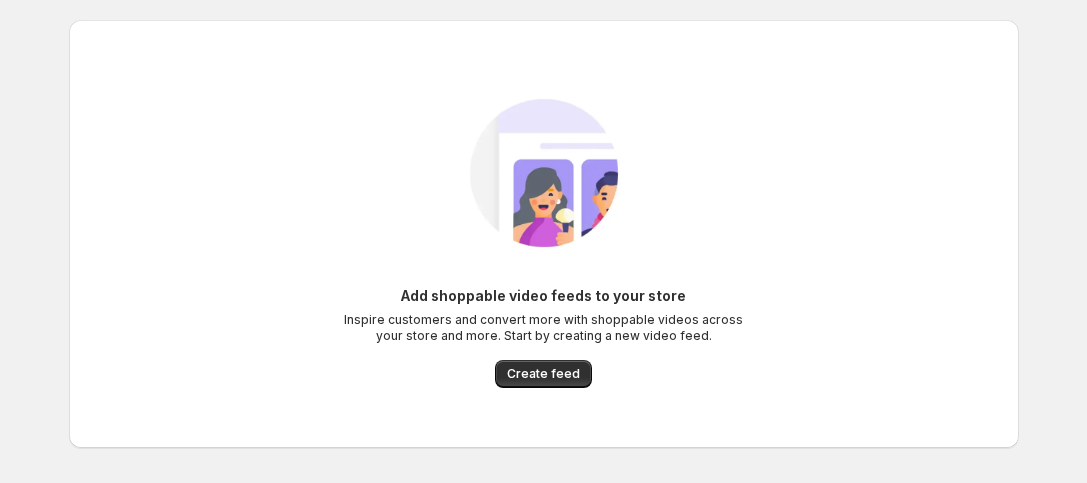 scroll, scrollTop: 0, scrollLeft: 0, axis: both 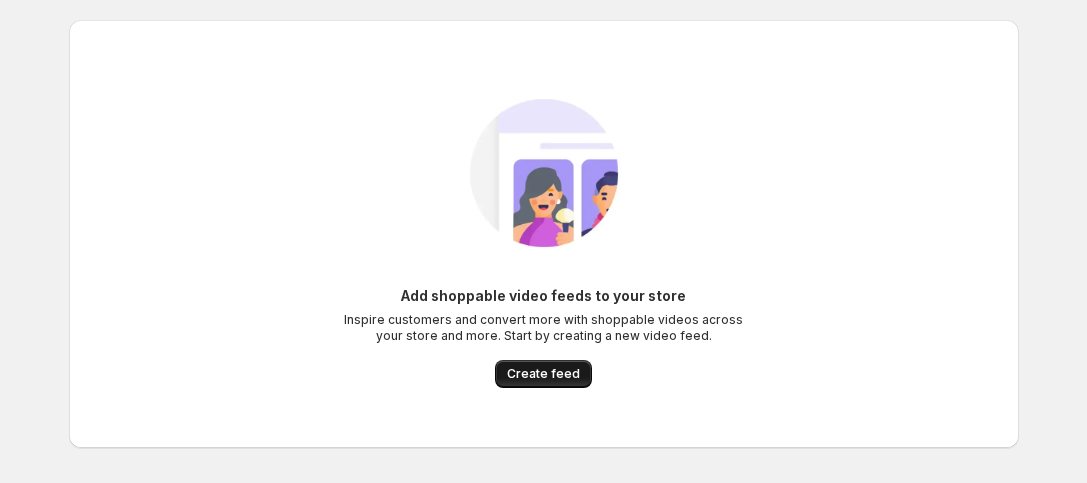 click on "Create feed" at bounding box center [543, 374] 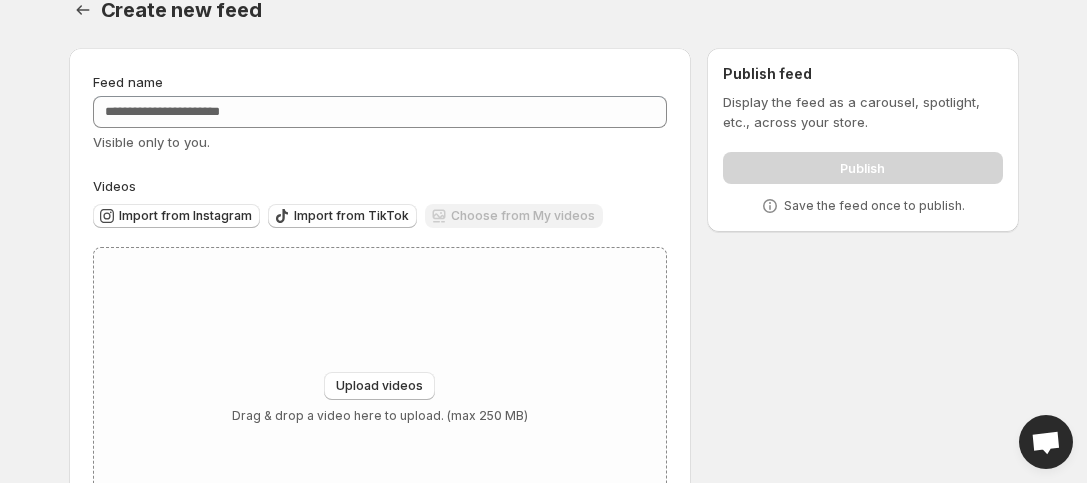 scroll, scrollTop: 0, scrollLeft: 0, axis: both 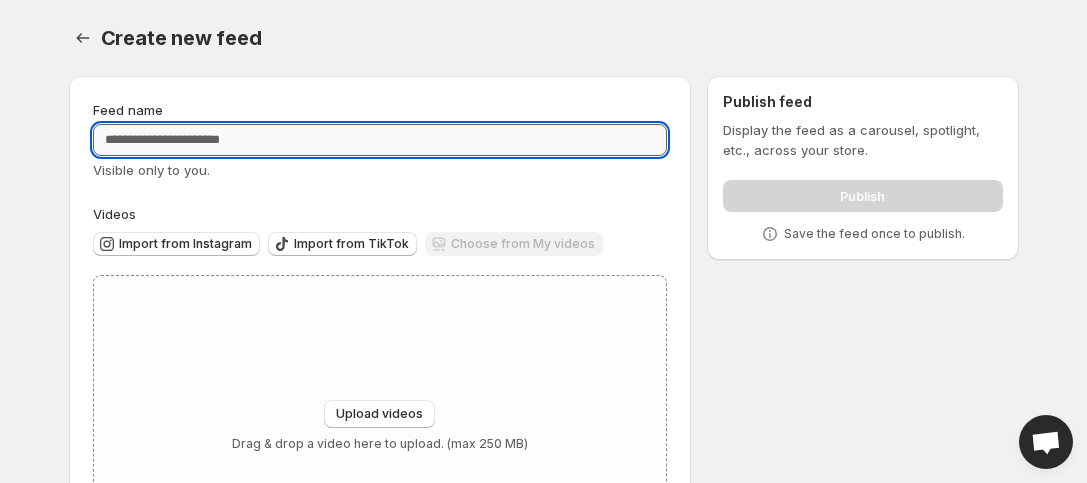 click on "Feed name" at bounding box center (380, 140) 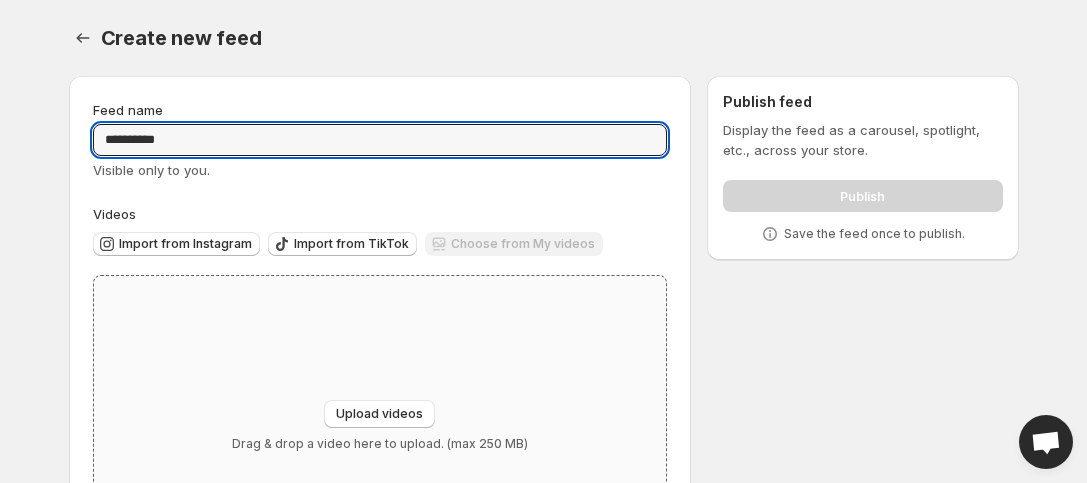 type on "*********" 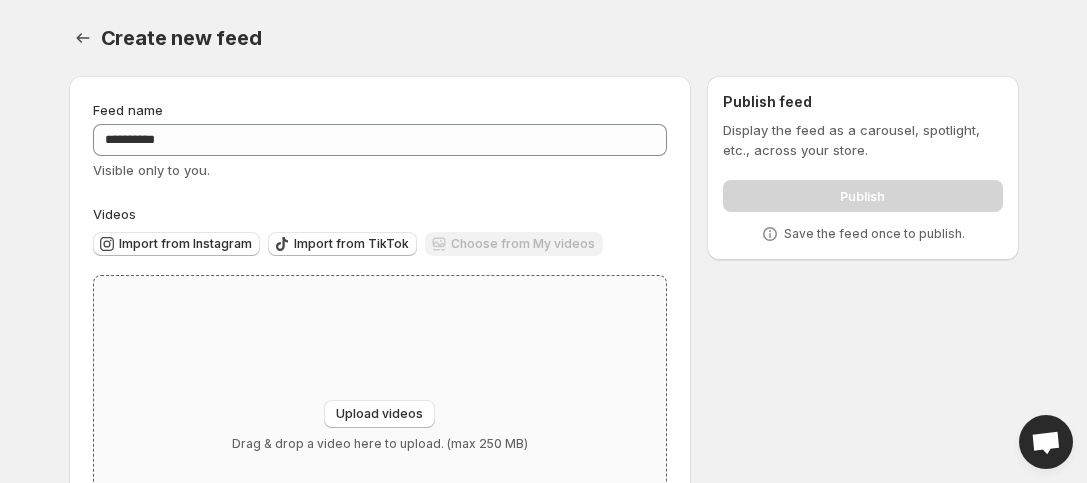 click on "Upload videos Drag & drop a video here to upload. (max 250 MB)" at bounding box center (380, 426) 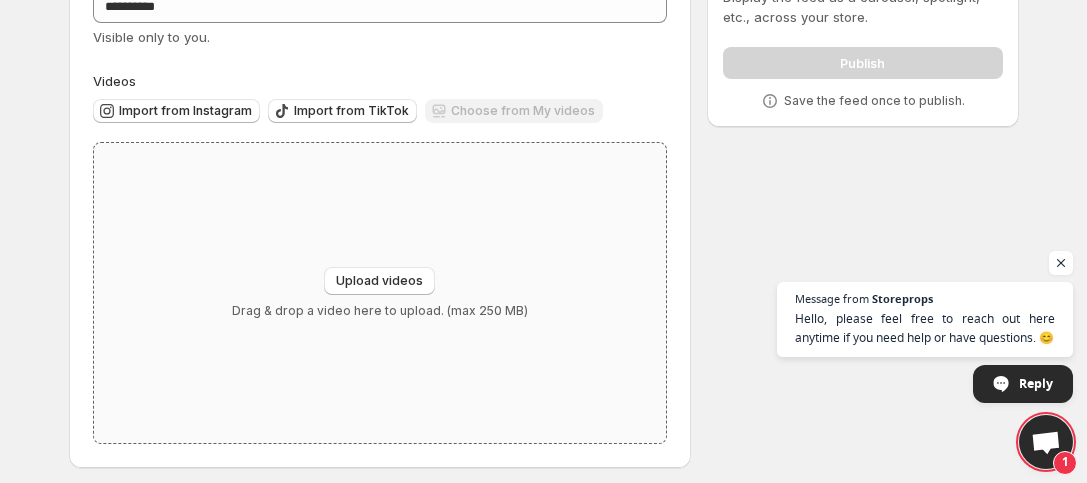 scroll, scrollTop: 142, scrollLeft: 0, axis: vertical 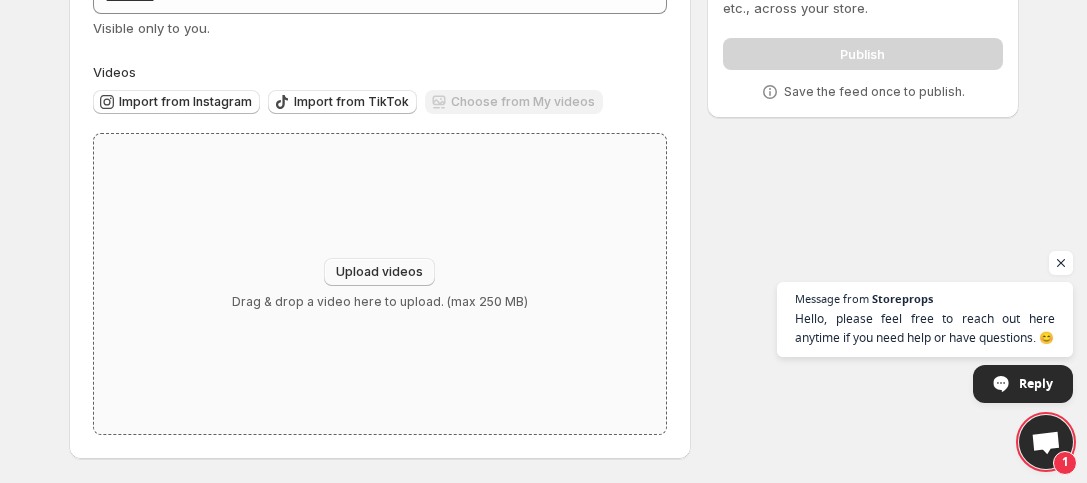 click on "Upload videos" at bounding box center (379, 272) 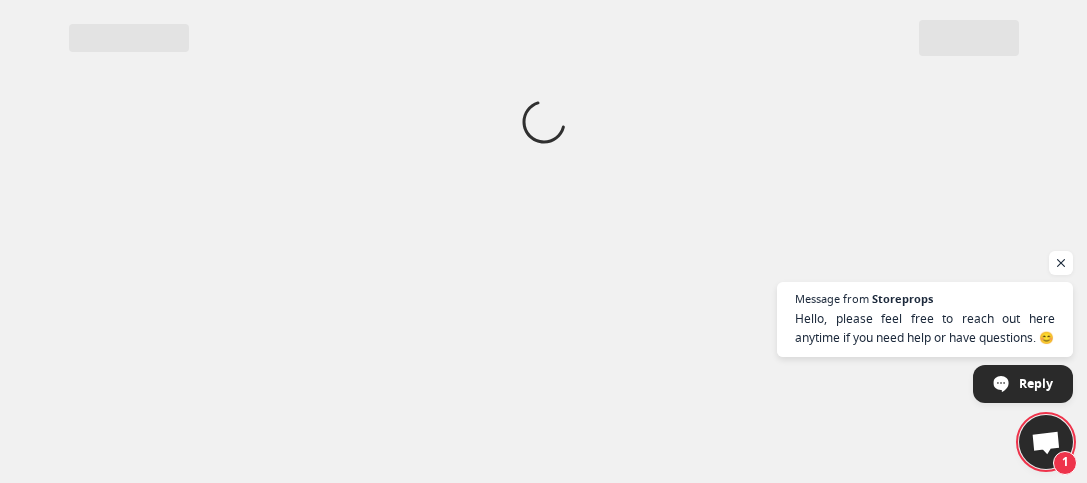 scroll, scrollTop: 0, scrollLeft: 0, axis: both 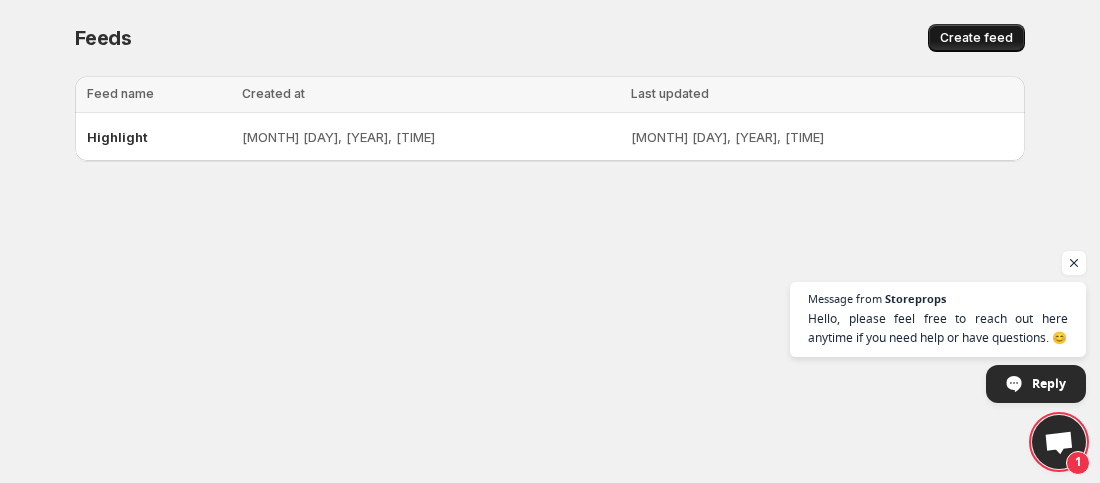 click on "Create feed" at bounding box center (976, 38) 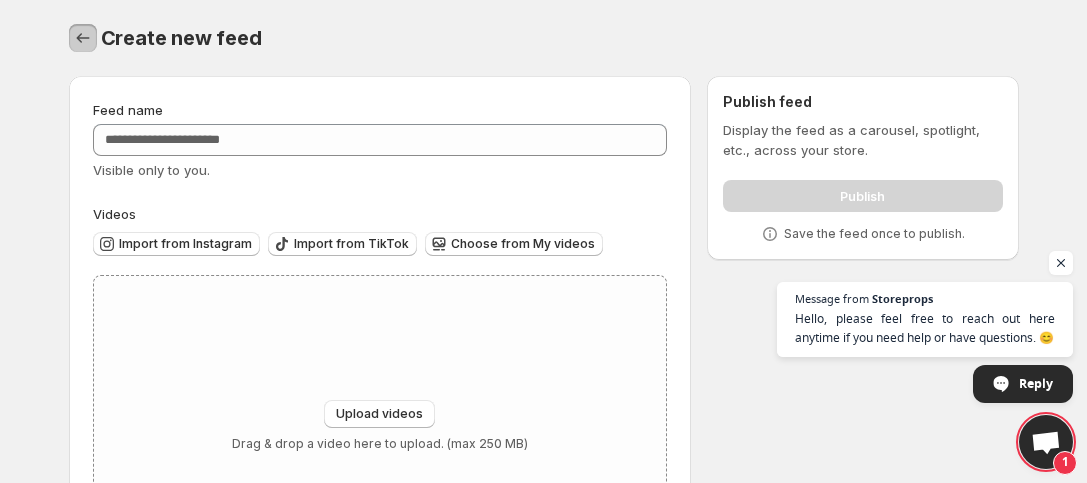 click 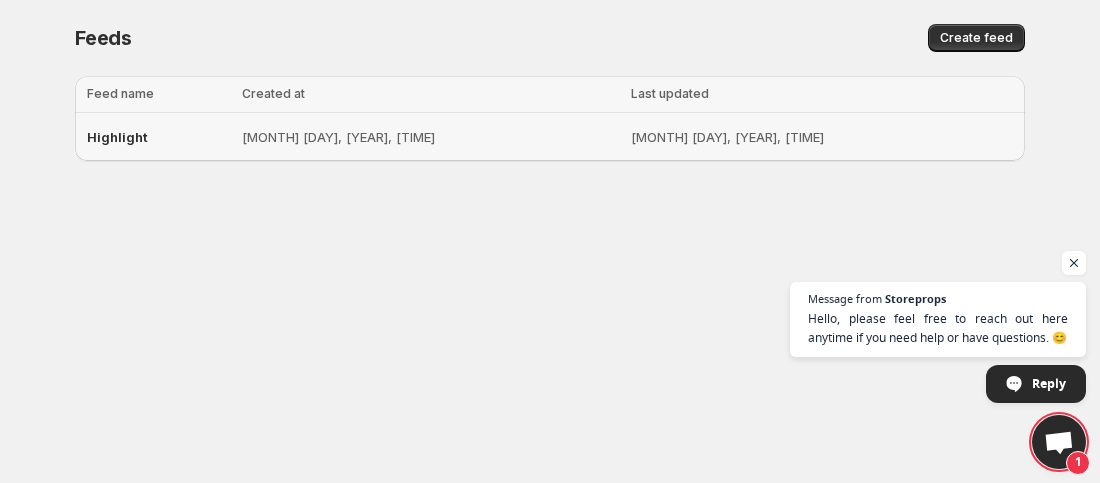click on "[MONTH] [DAY], [YEAR], [TIME]" at bounding box center [430, 137] 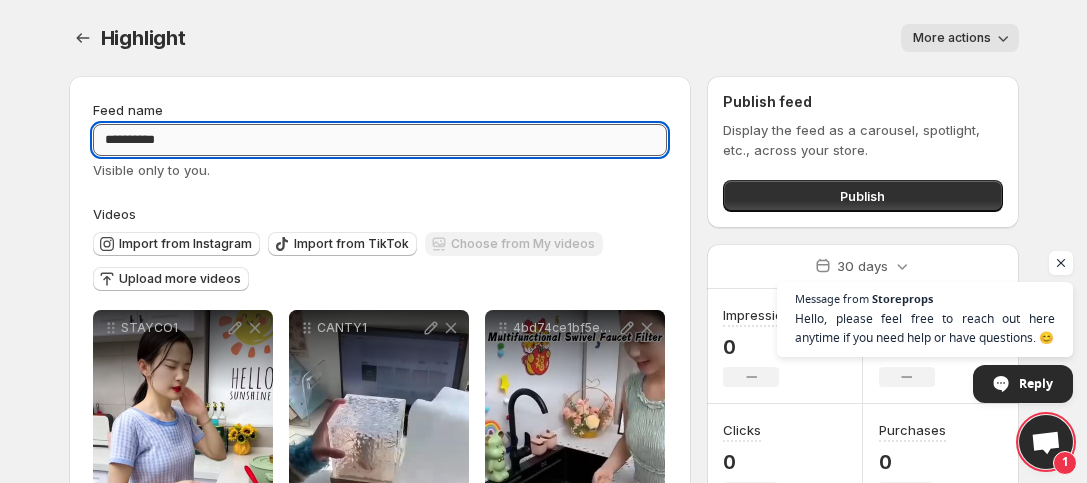 click on "*********" at bounding box center (380, 140) 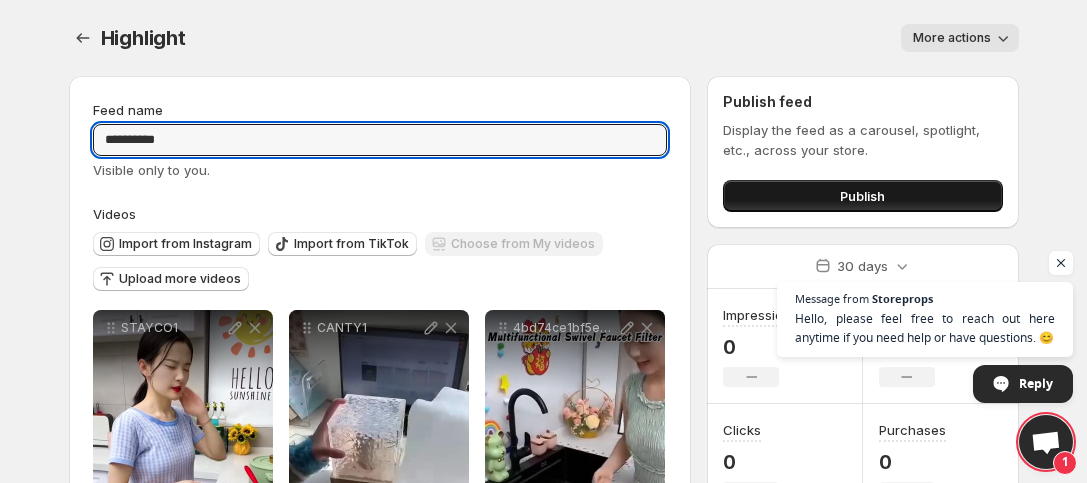 click on "Publish" at bounding box center (862, 196) 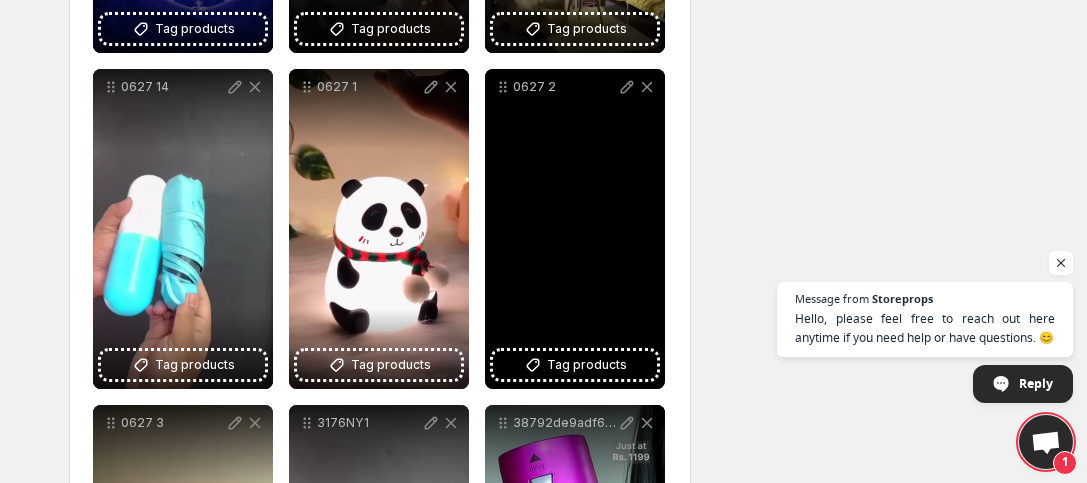 scroll, scrollTop: 947, scrollLeft: 0, axis: vertical 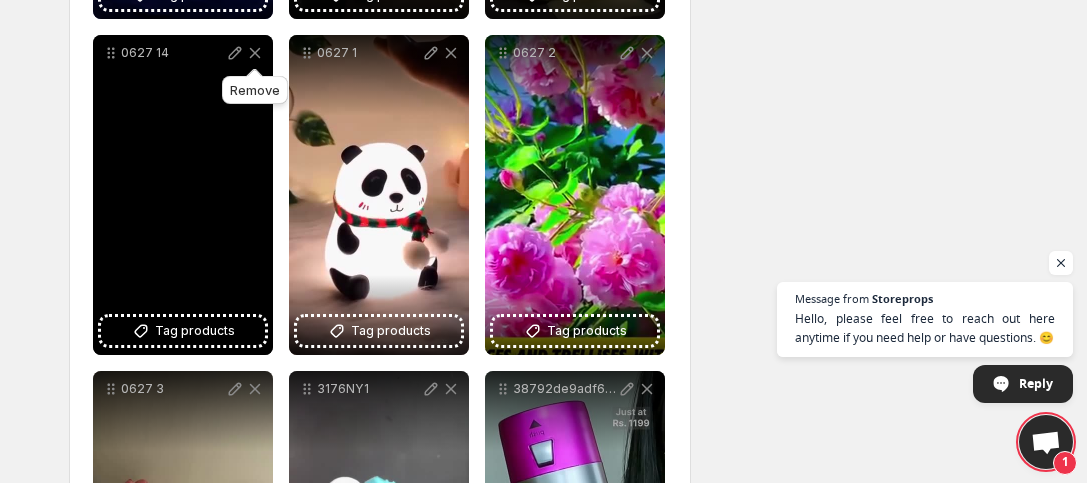 click 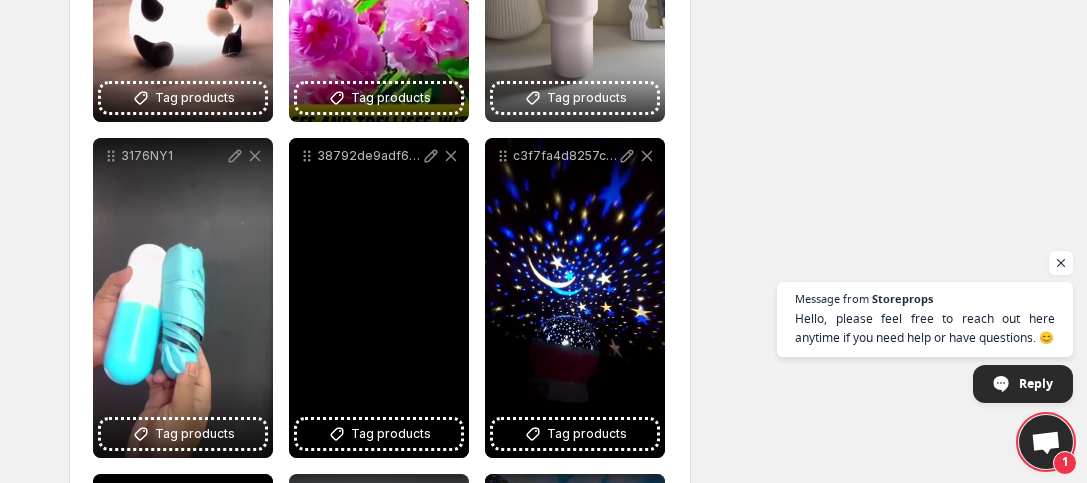 scroll, scrollTop: 1214, scrollLeft: 0, axis: vertical 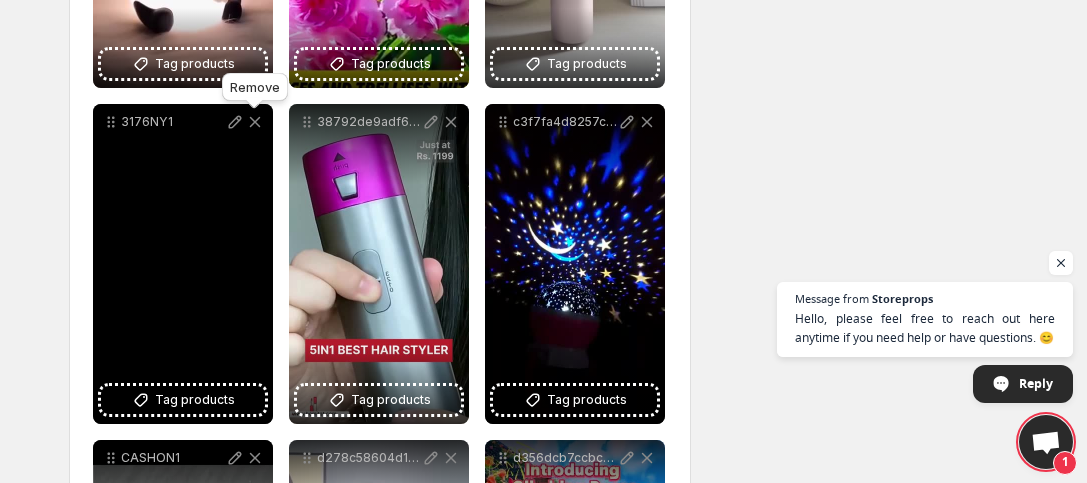 click 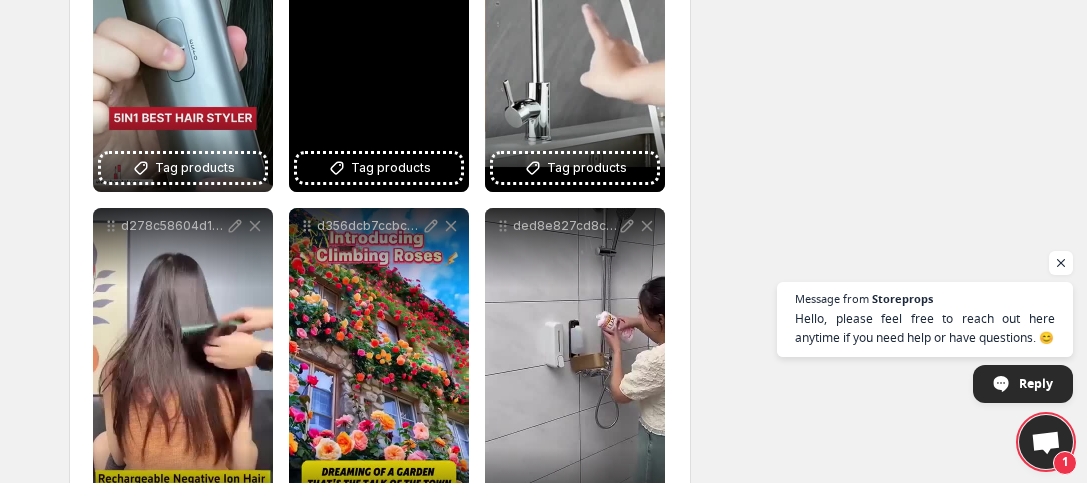 scroll, scrollTop: 1480, scrollLeft: 0, axis: vertical 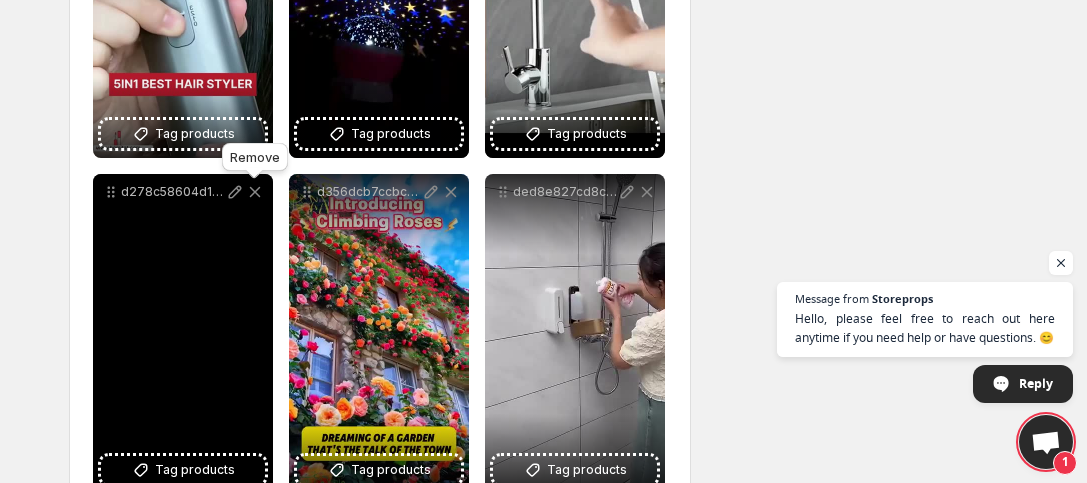 click 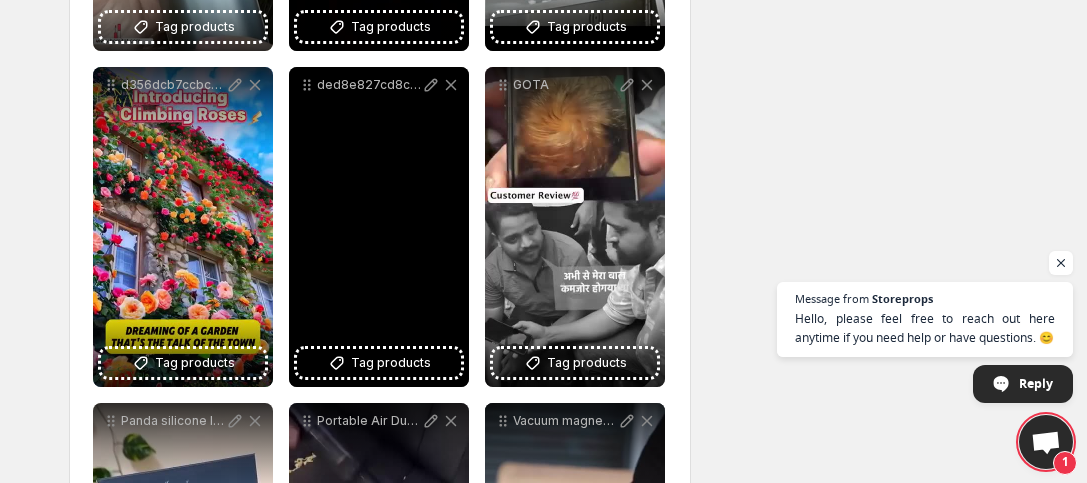 scroll, scrollTop: 1613, scrollLeft: 0, axis: vertical 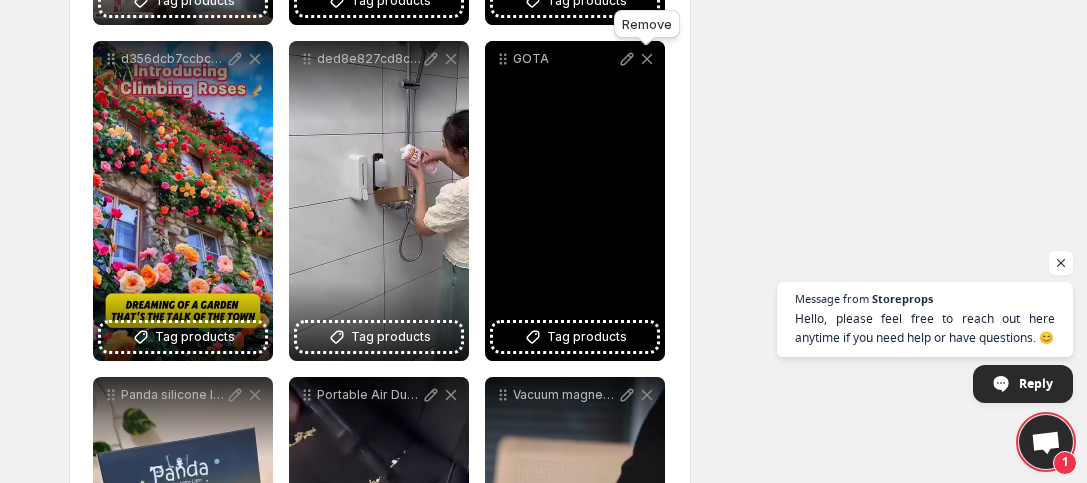 click 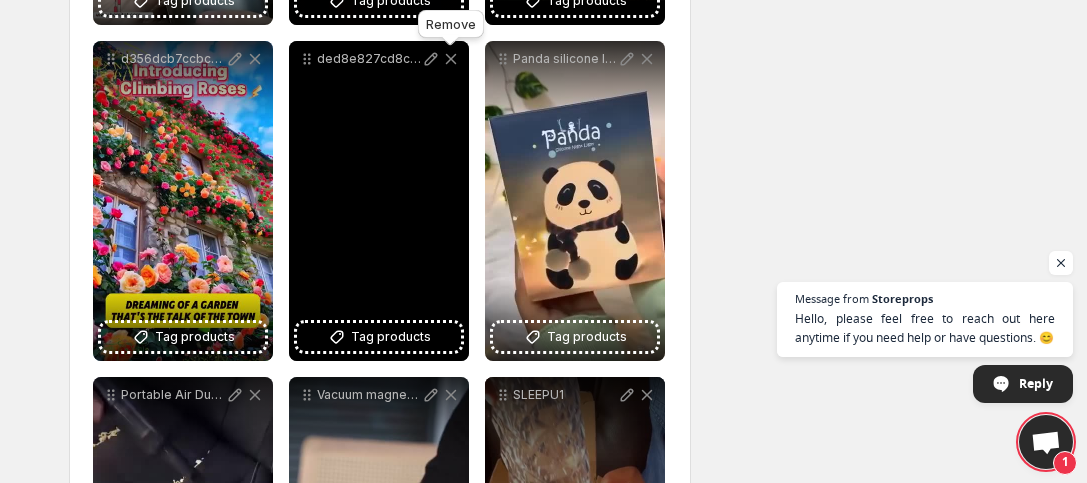 click 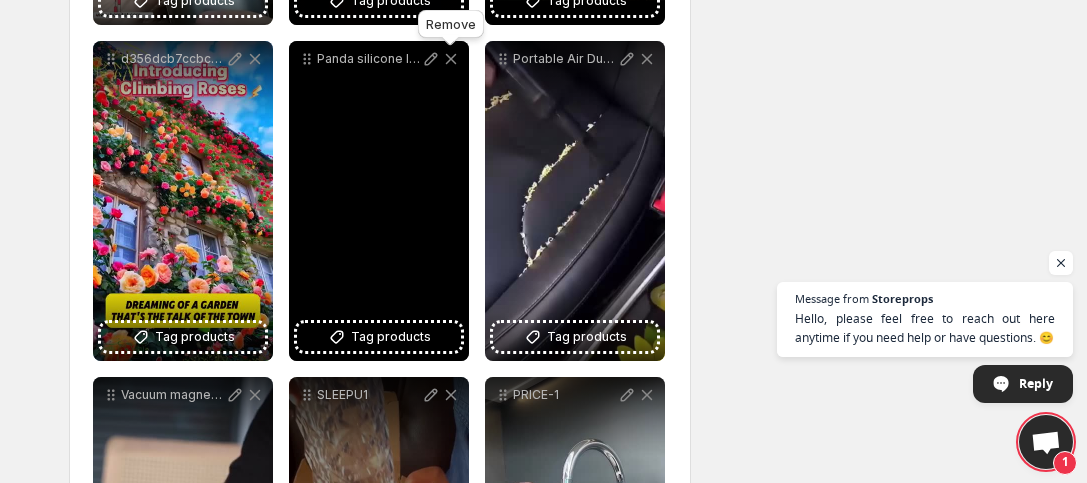 click 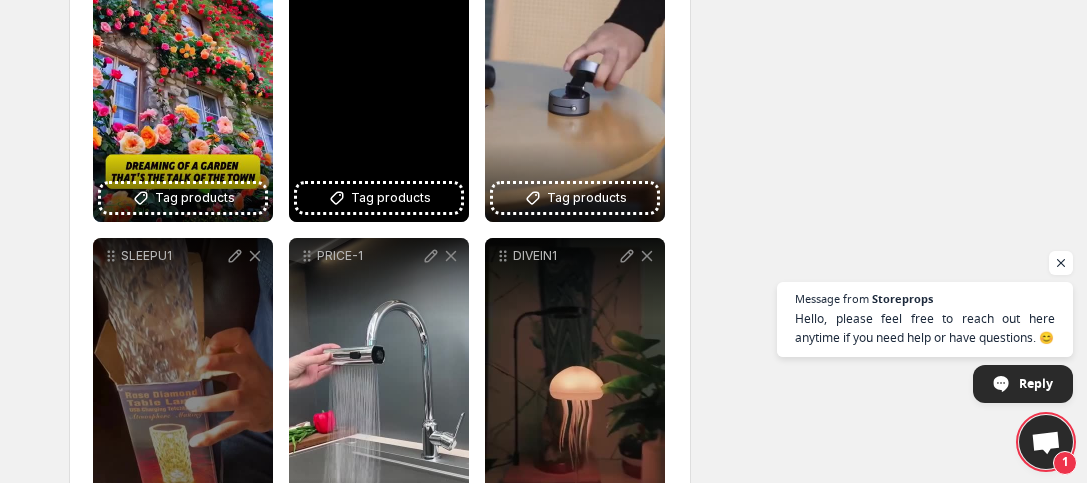 scroll, scrollTop: 1875, scrollLeft: 0, axis: vertical 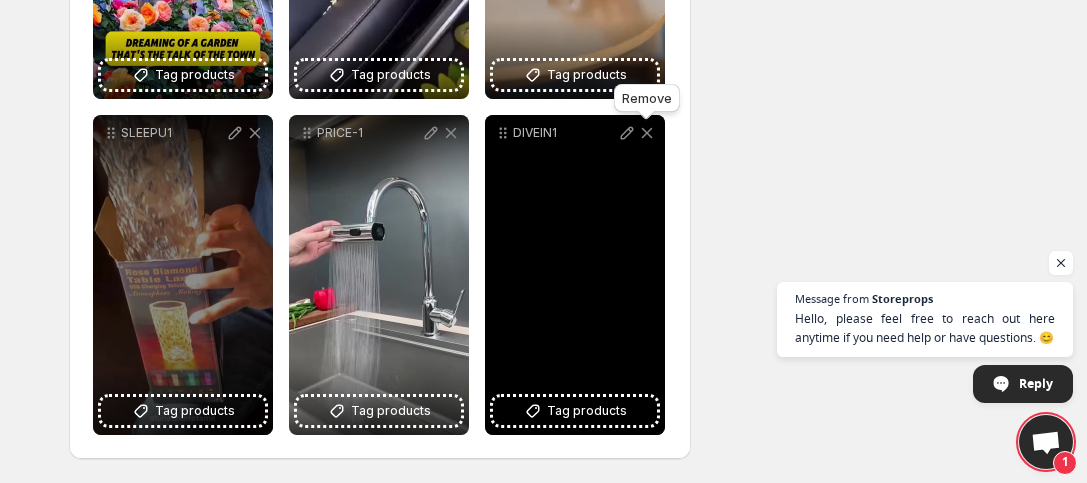 click 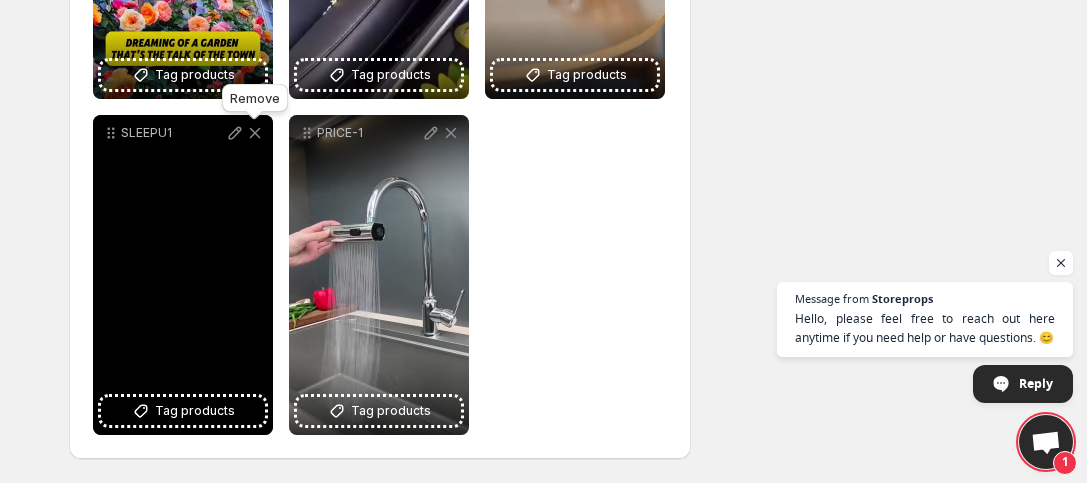 click 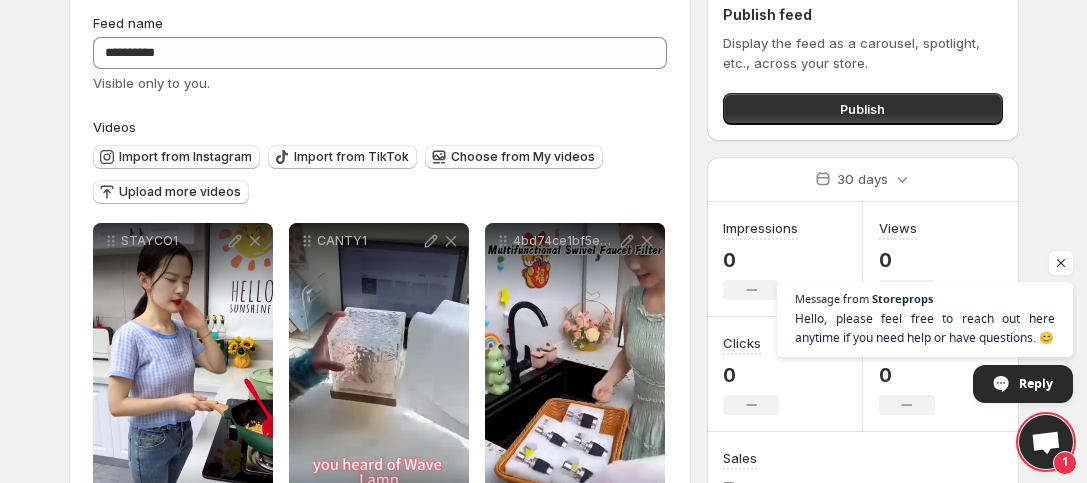 scroll, scrollTop: 142, scrollLeft: 0, axis: vertical 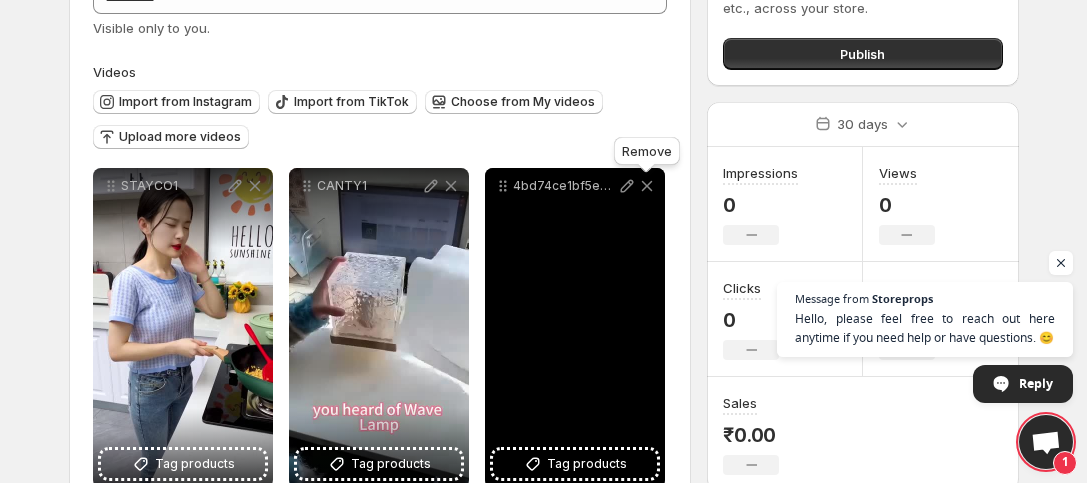 click 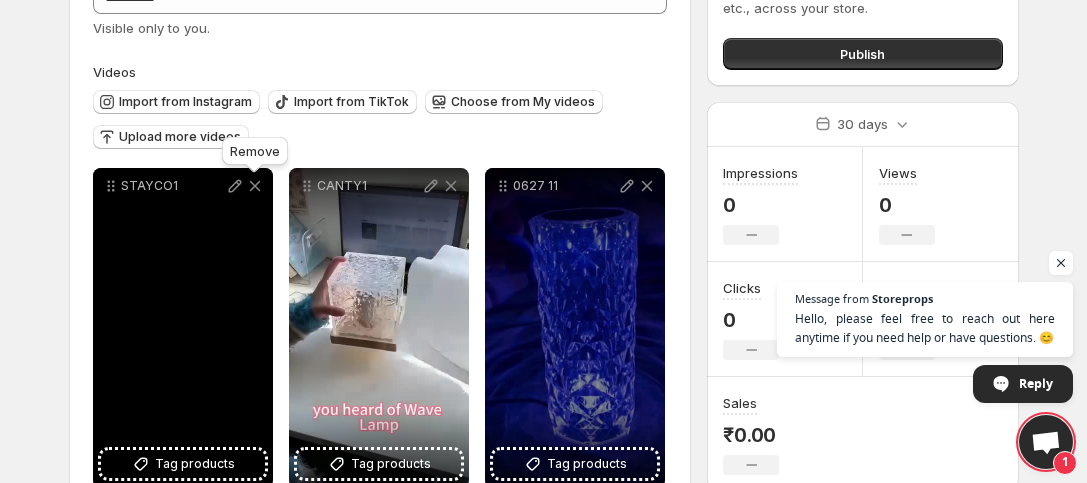 click 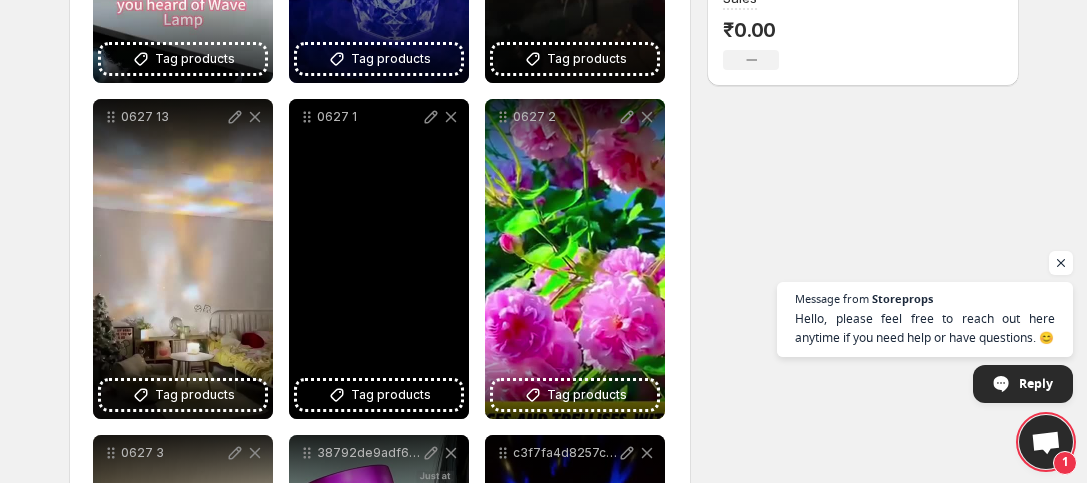 scroll, scrollTop: 408, scrollLeft: 0, axis: vertical 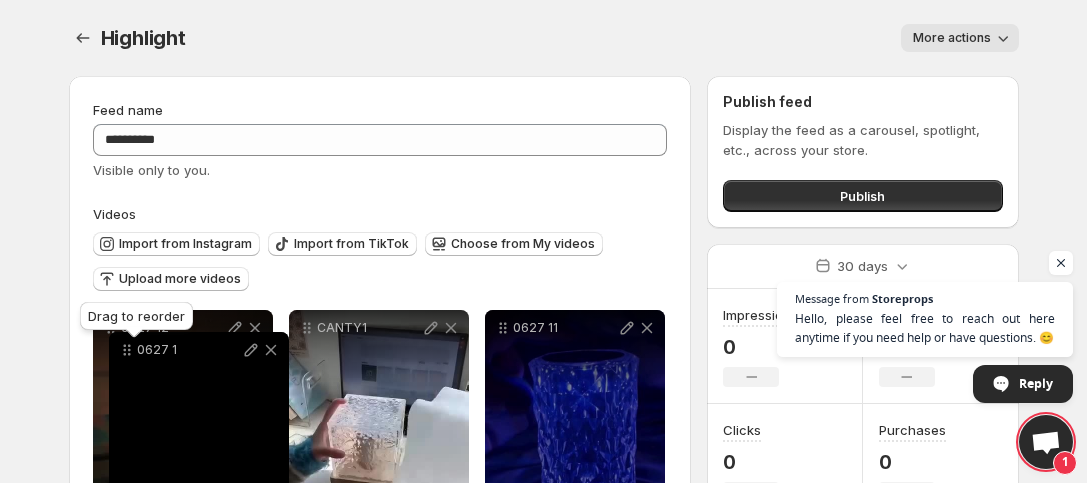 drag, startPoint x: 310, startPoint y: 260, endPoint x: 129, endPoint y: 350, distance: 202.14104 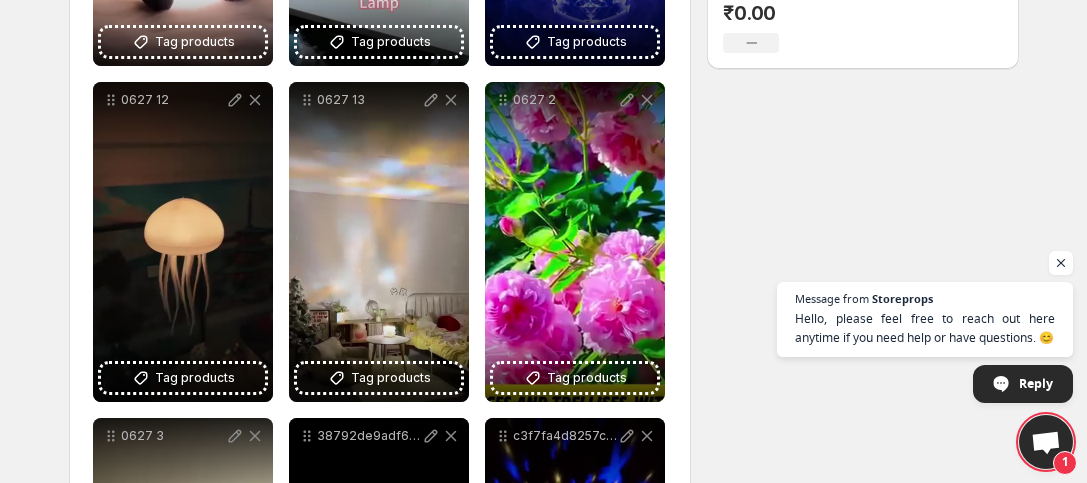 scroll, scrollTop: 533, scrollLeft: 0, axis: vertical 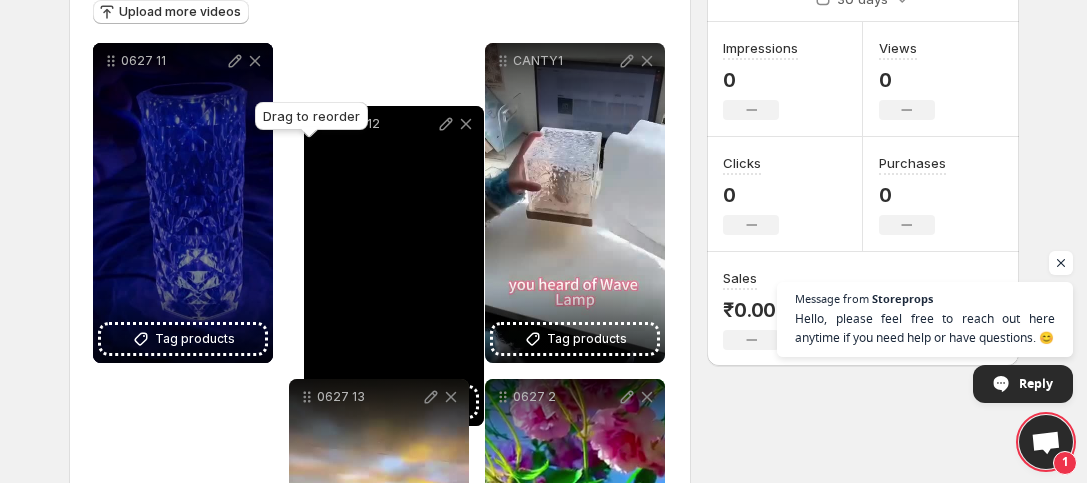 drag, startPoint x: 102, startPoint y: 131, endPoint x: 312, endPoint y: 123, distance: 210.15233 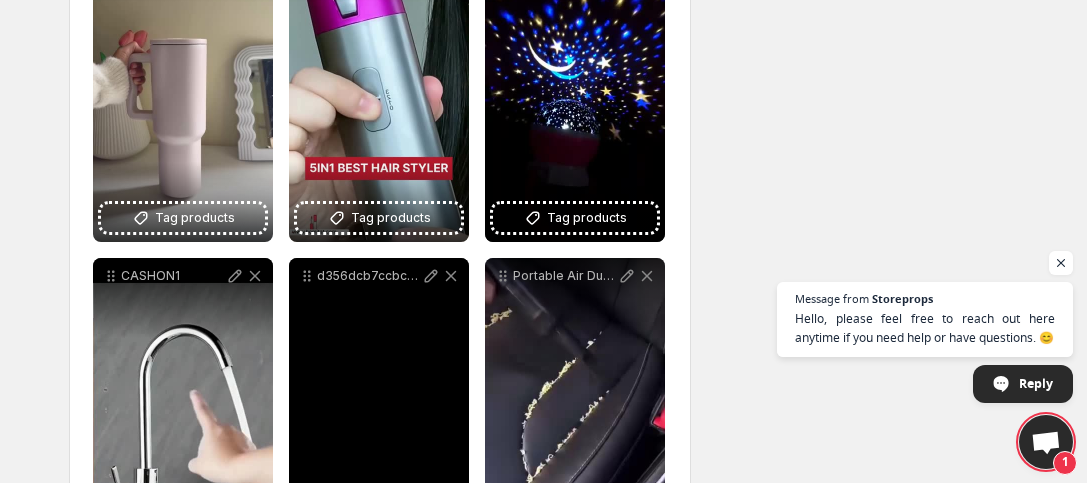 scroll, scrollTop: 933, scrollLeft: 0, axis: vertical 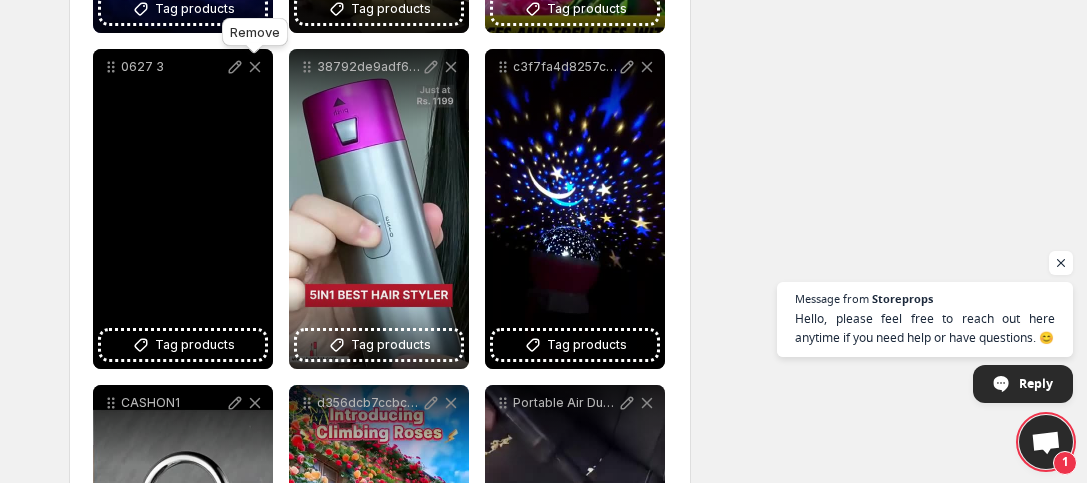 click 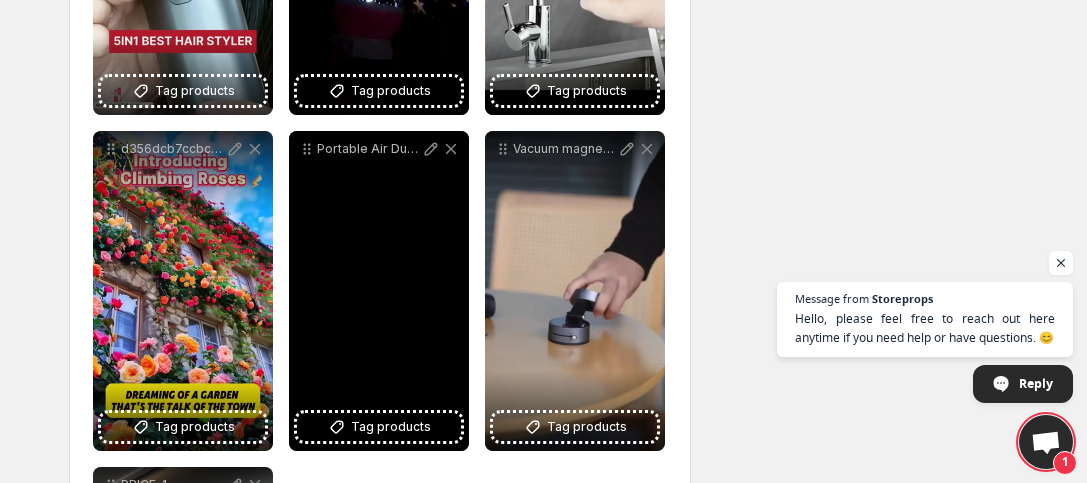 scroll, scrollTop: 1066, scrollLeft: 0, axis: vertical 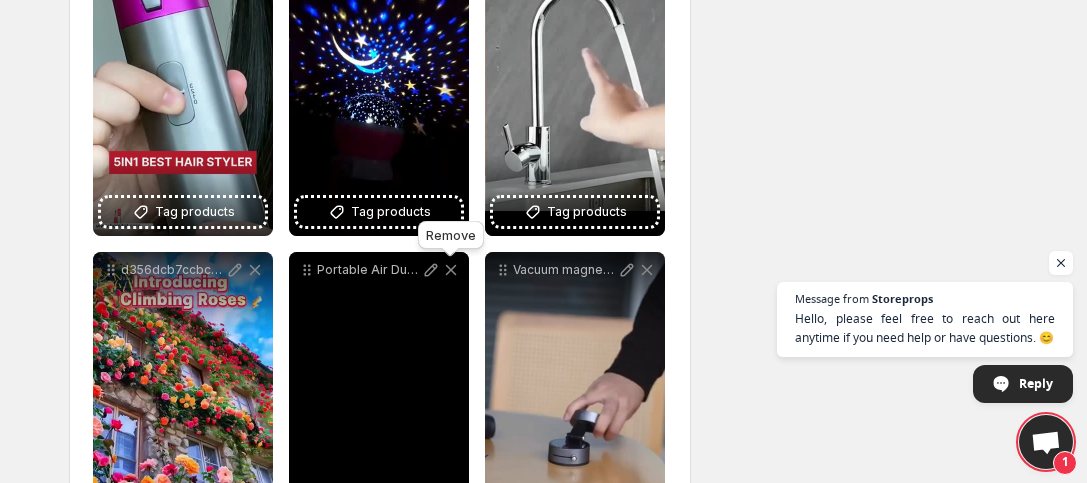 click 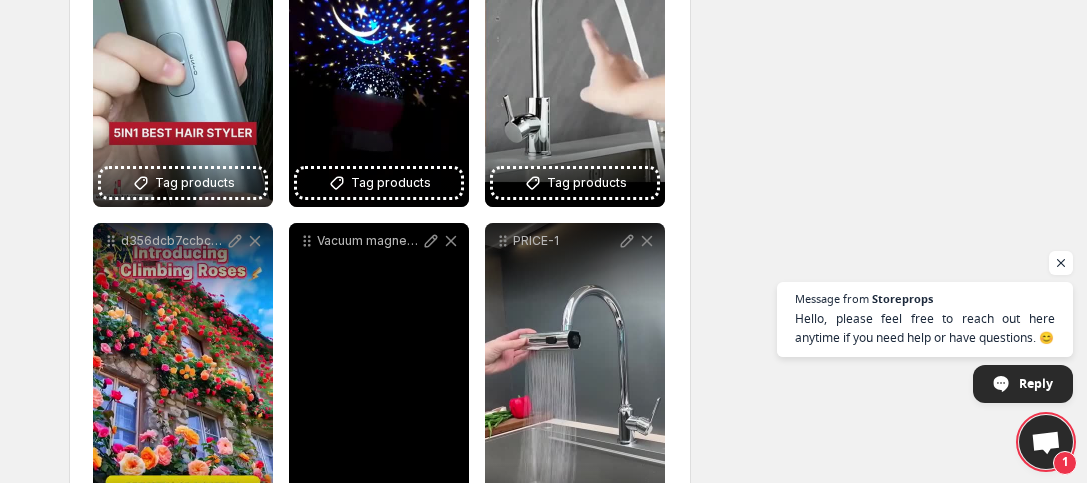 scroll, scrollTop: 1066, scrollLeft: 0, axis: vertical 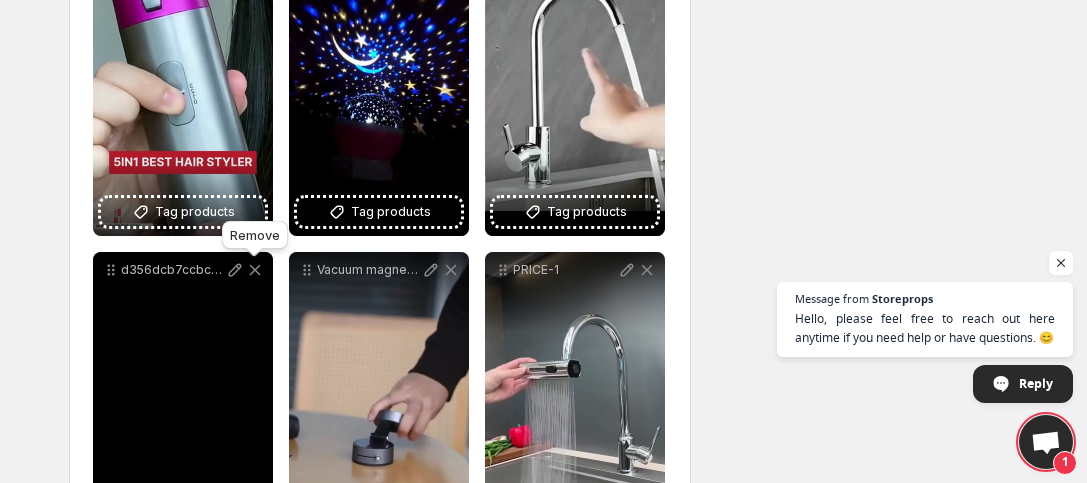 click 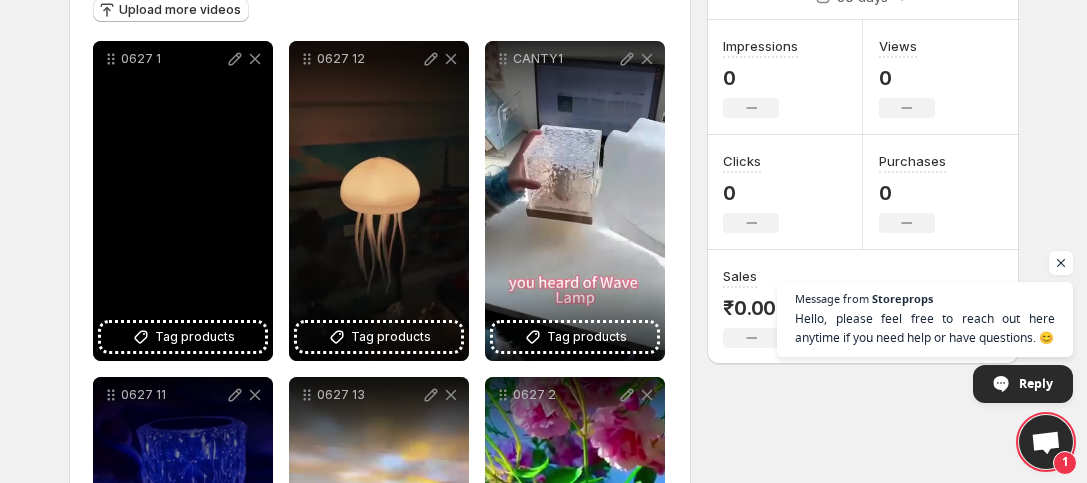 scroll, scrollTop: 0, scrollLeft: 0, axis: both 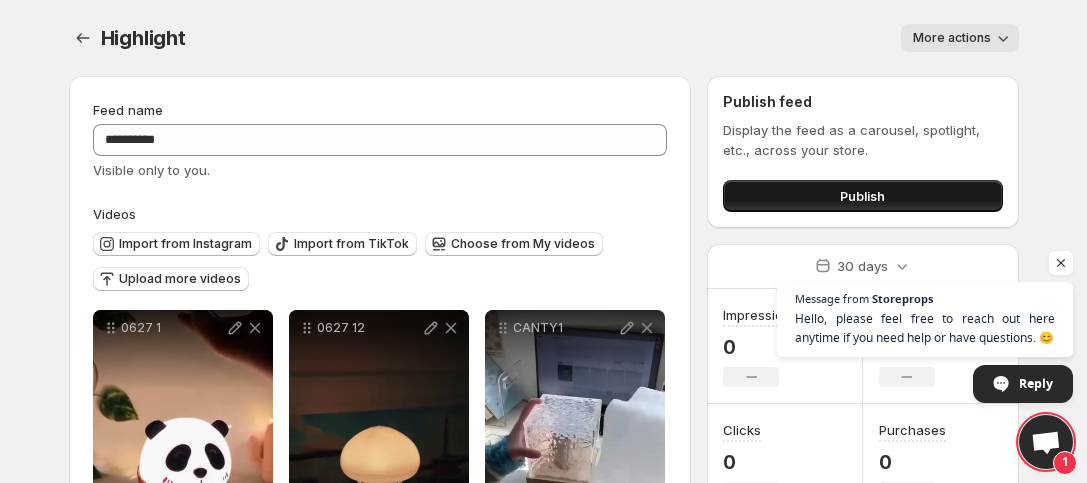 click on "Publish" at bounding box center (862, 196) 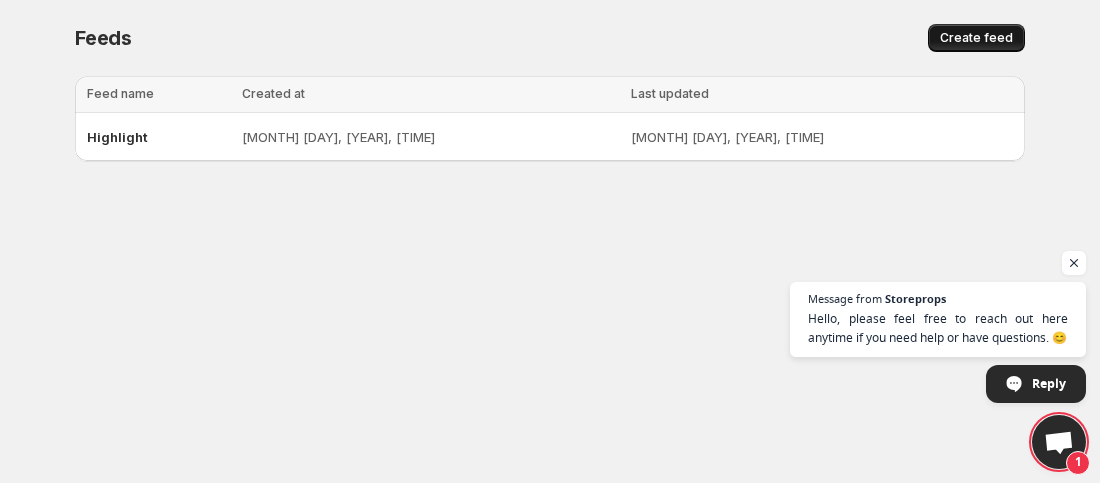 click on "Create feed" at bounding box center (976, 38) 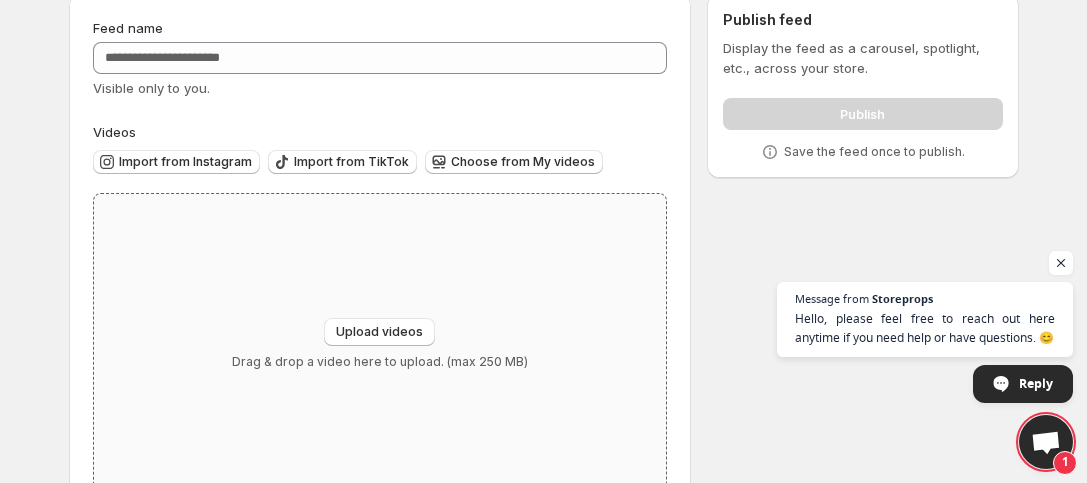 scroll, scrollTop: 133, scrollLeft: 0, axis: vertical 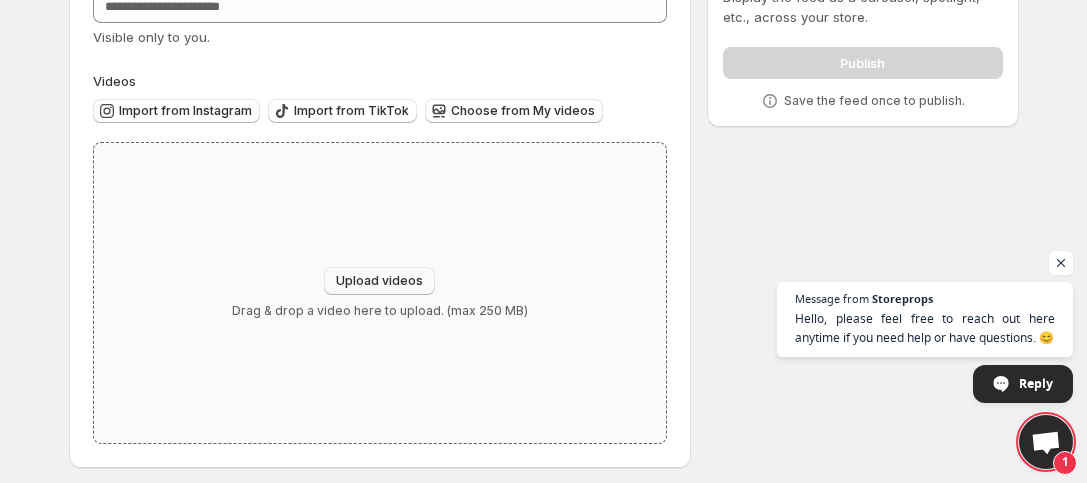 click on "Upload videos" at bounding box center (379, 281) 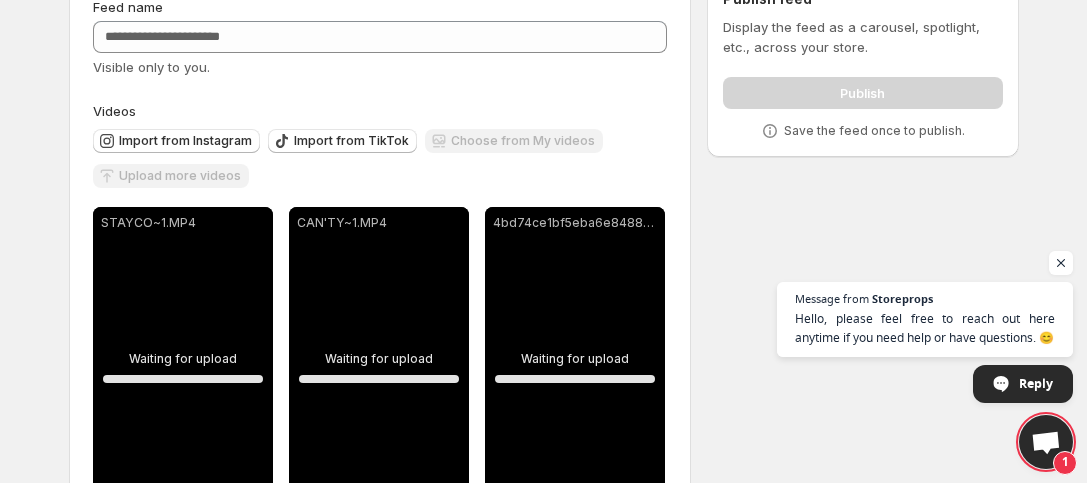 scroll, scrollTop: 400, scrollLeft: 0, axis: vertical 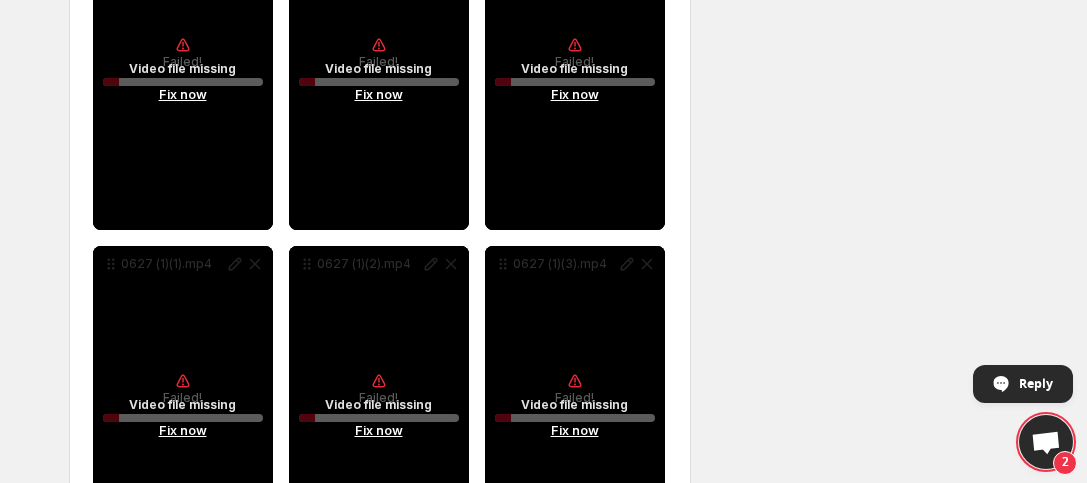 click on "**********" at bounding box center [536, 1145] 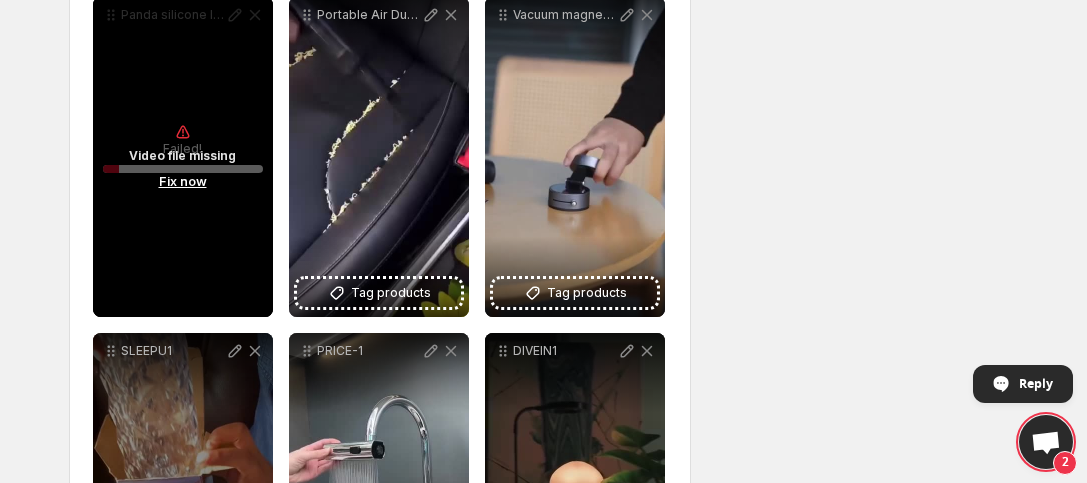 scroll, scrollTop: 2547, scrollLeft: 0, axis: vertical 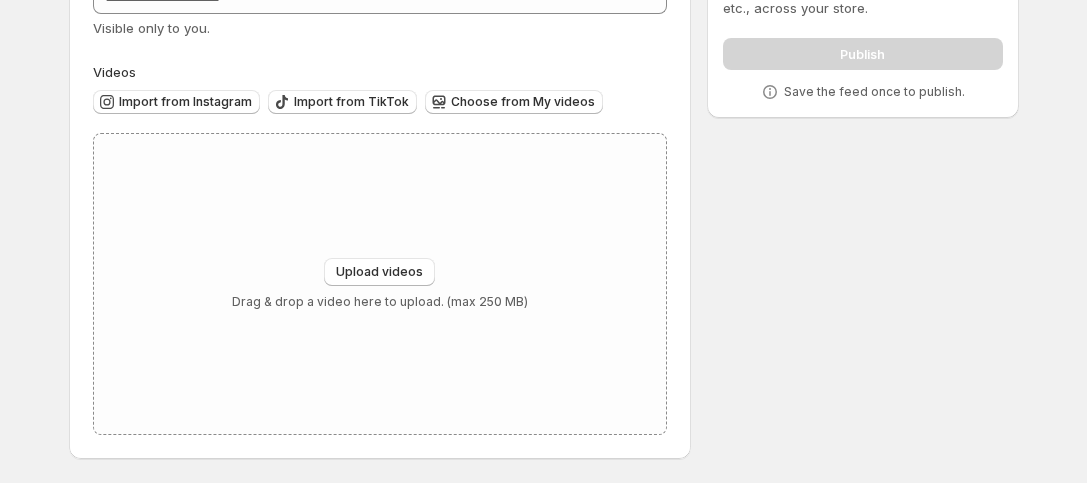 type on "**********" 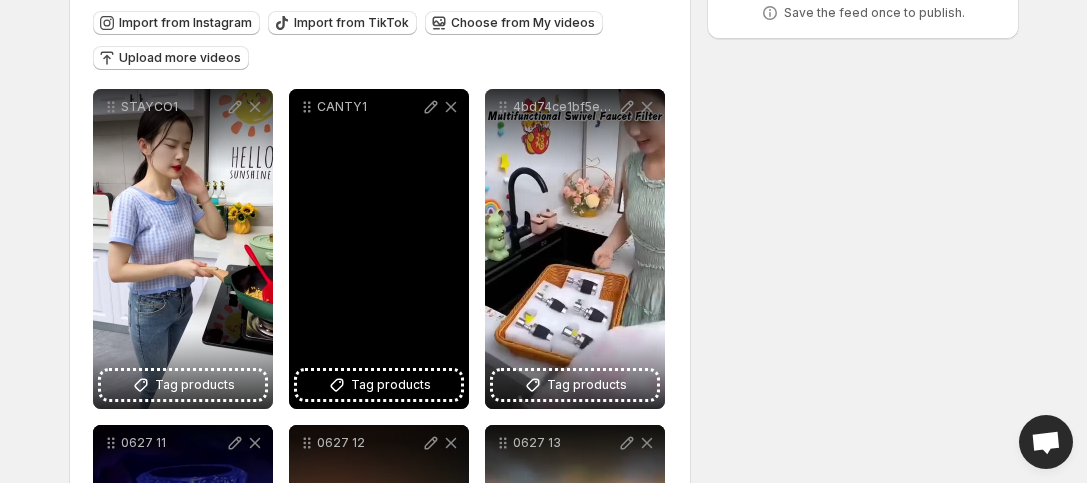 scroll, scrollTop: 266, scrollLeft: 0, axis: vertical 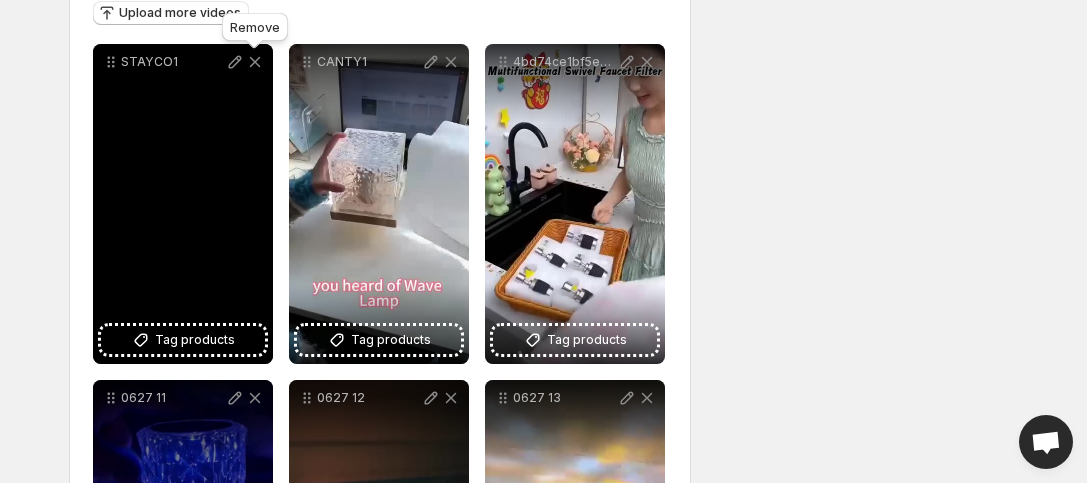 click 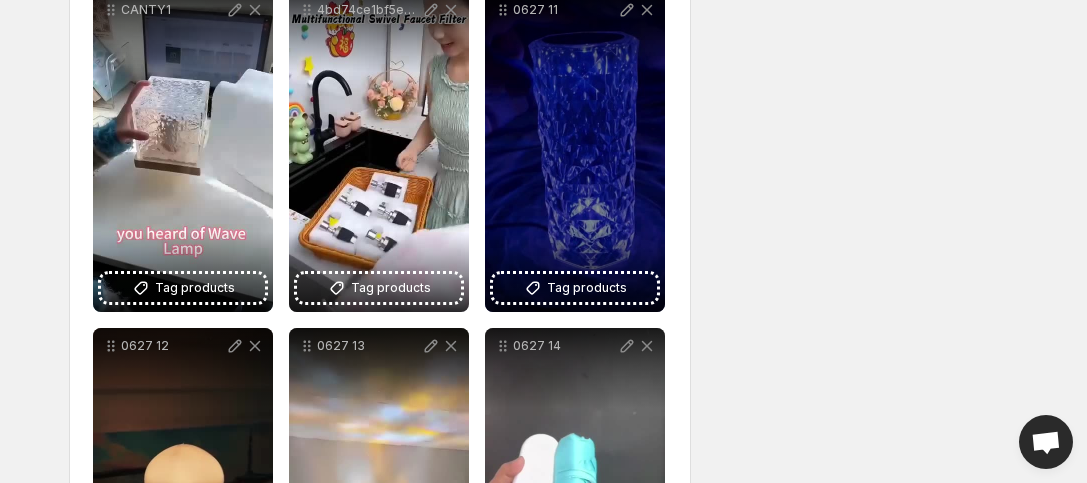 scroll, scrollTop: 266, scrollLeft: 0, axis: vertical 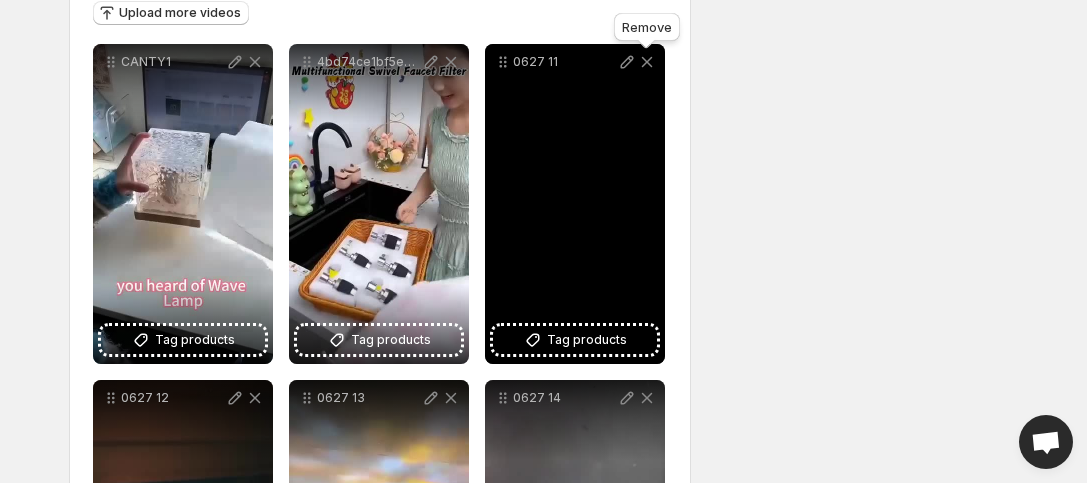 click 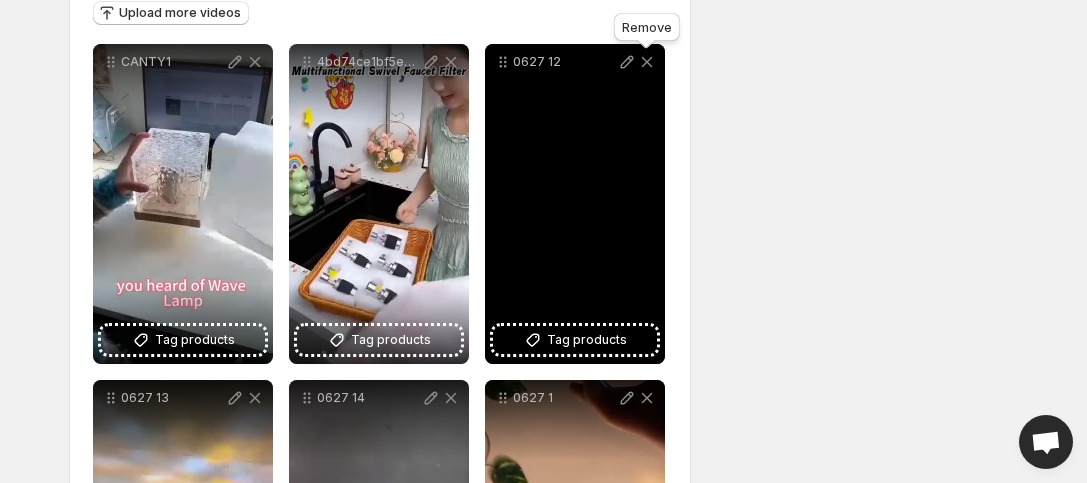 click 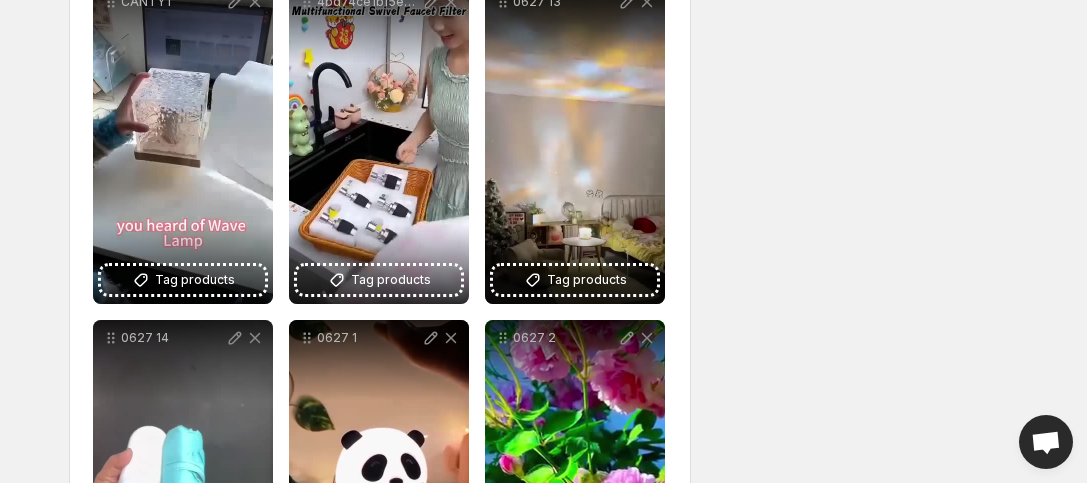 scroll, scrollTop: 400, scrollLeft: 0, axis: vertical 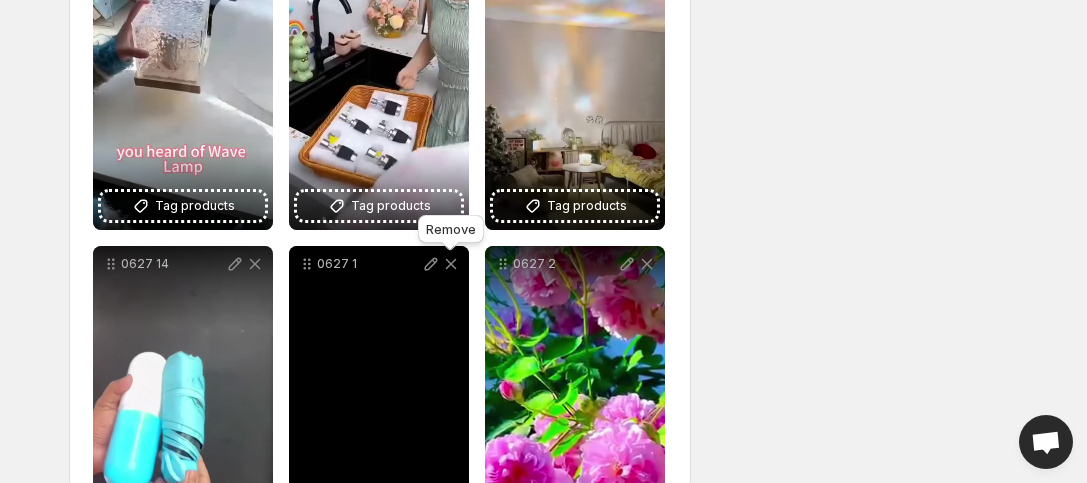 click 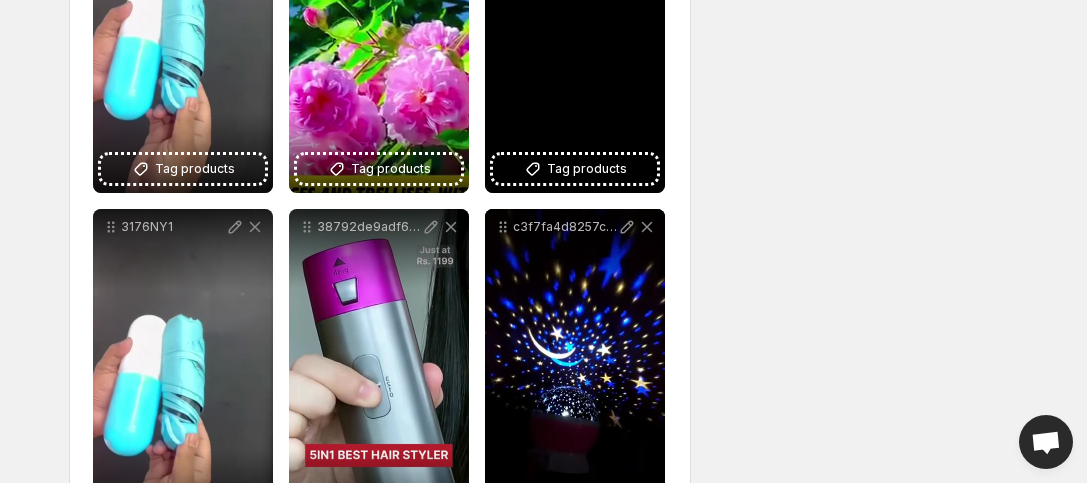 scroll, scrollTop: 799, scrollLeft: 0, axis: vertical 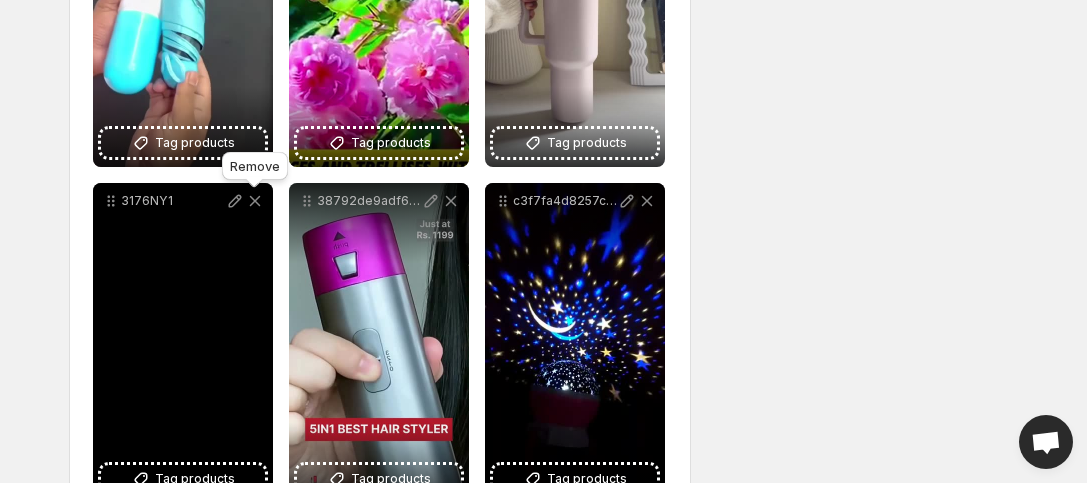 click 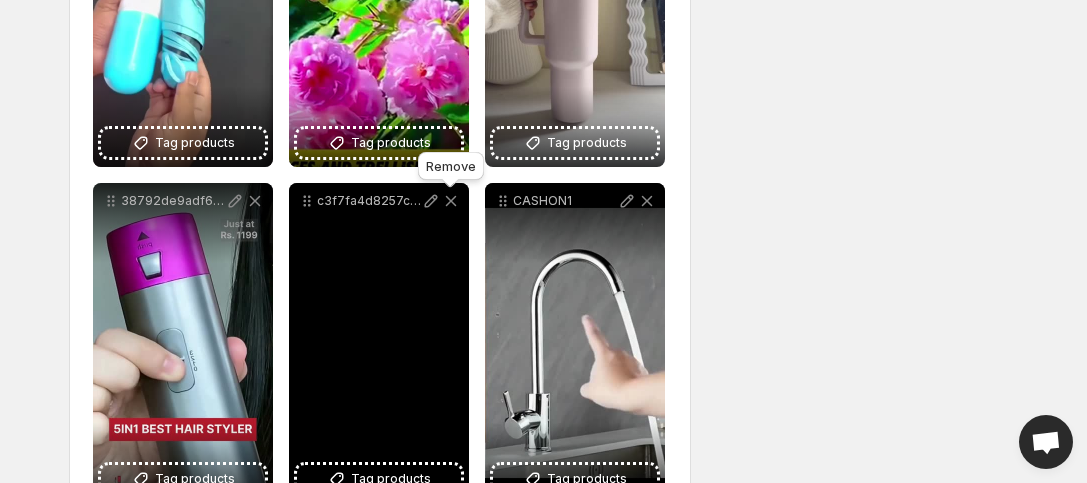 click 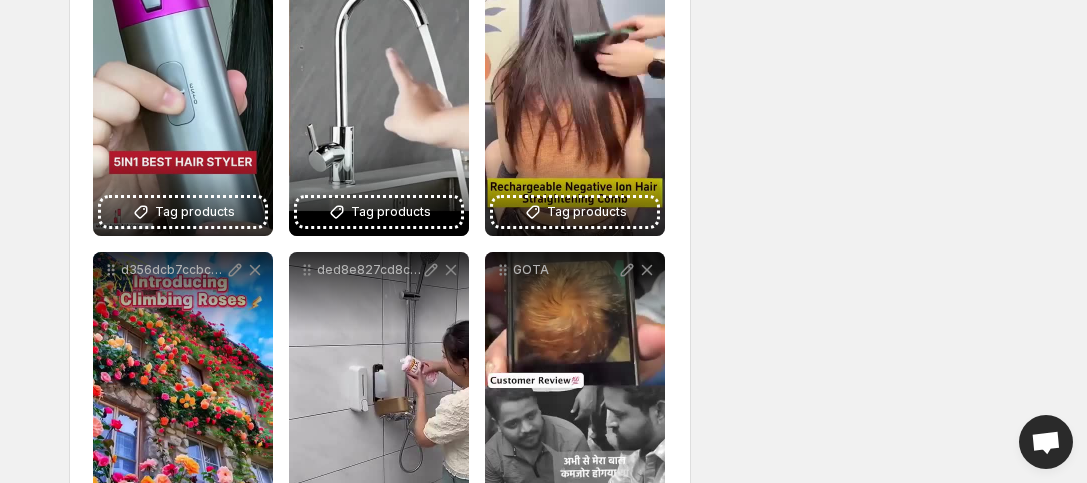 scroll, scrollTop: 933, scrollLeft: 0, axis: vertical 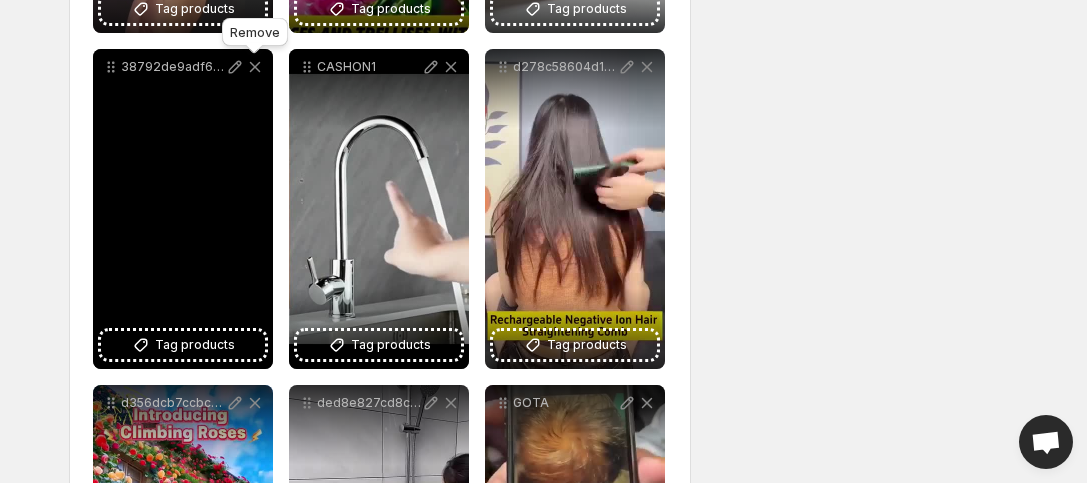 click 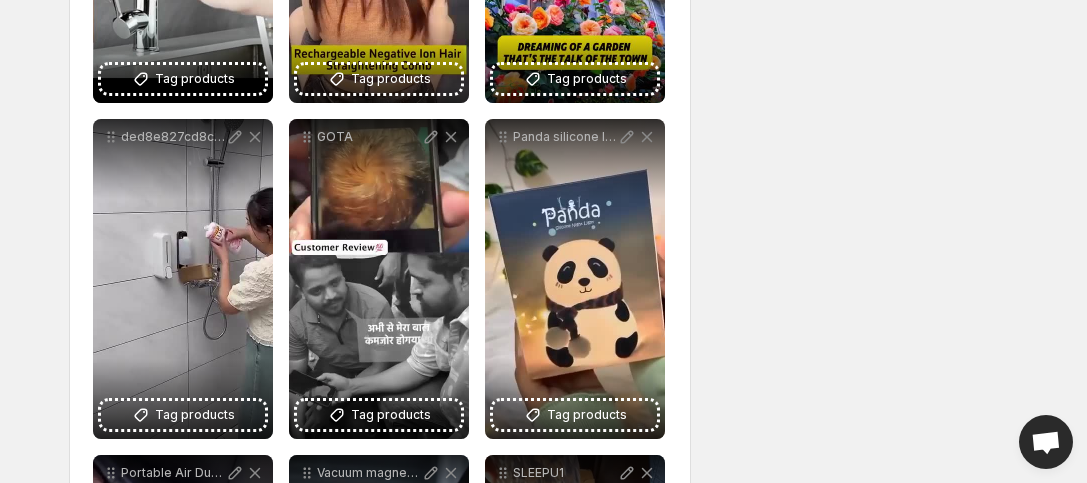 scroll, scrollTop: 1332, scrollLeft: 0, axis: vertical 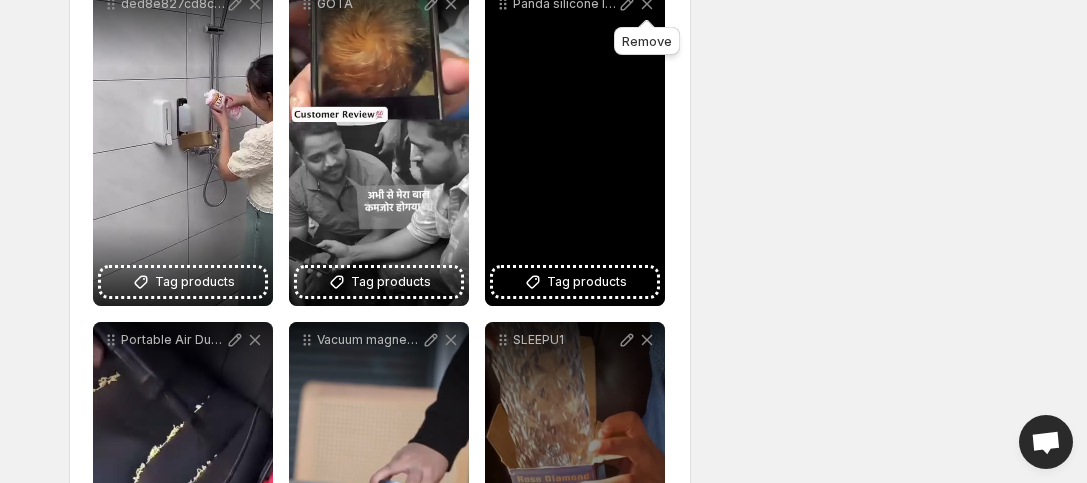 click 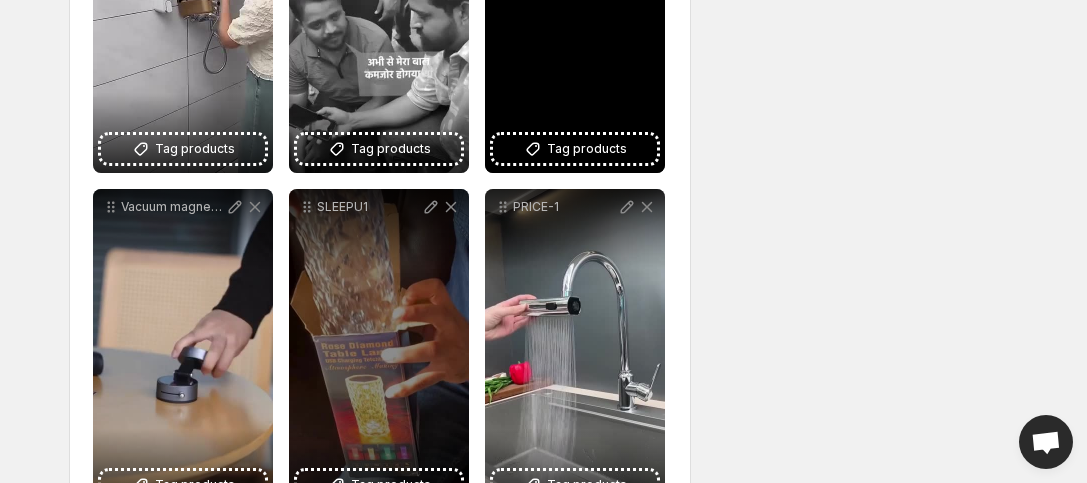 scroll, scrollTop: 1466, scrollLeft: 0, axis: vertical 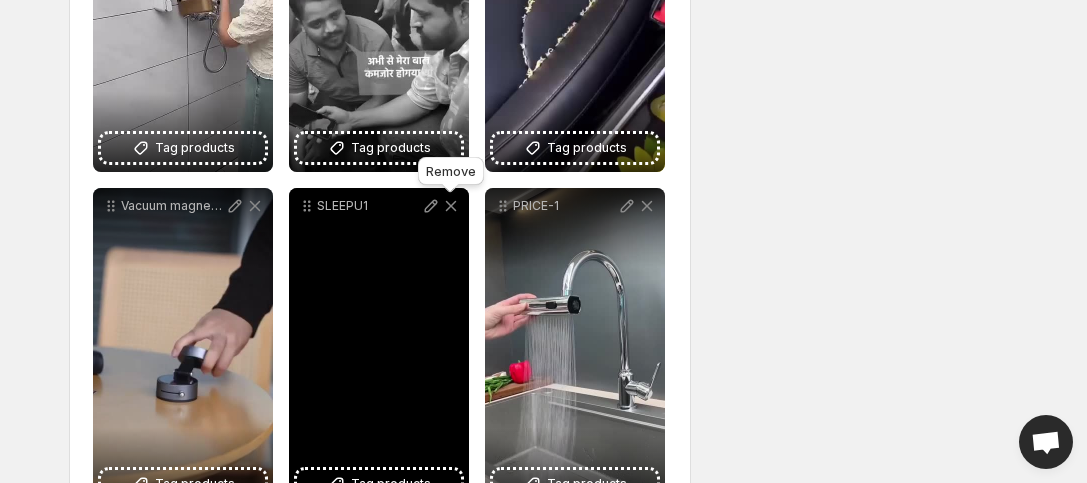 click 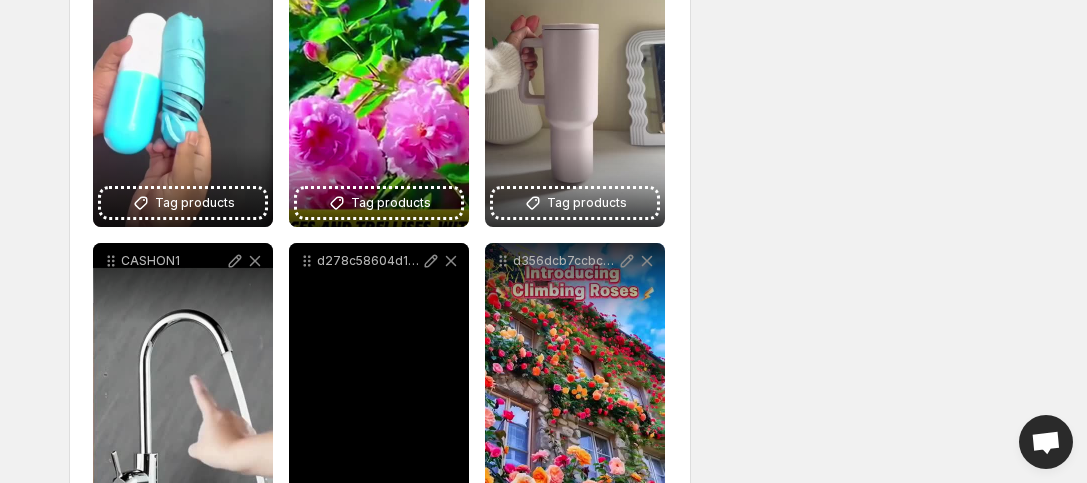 scroll, scrollTop: 605, scrollLeft: 0, axis: vertical 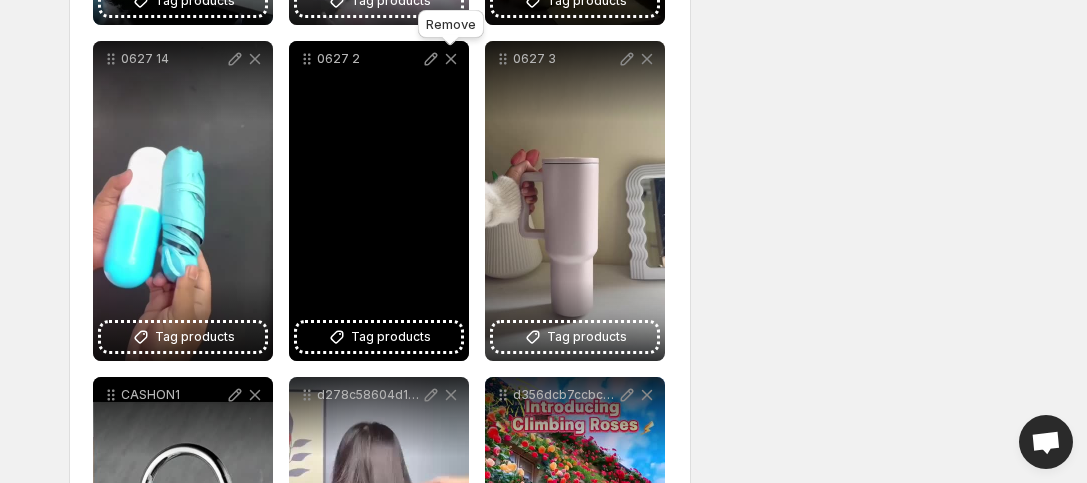 click 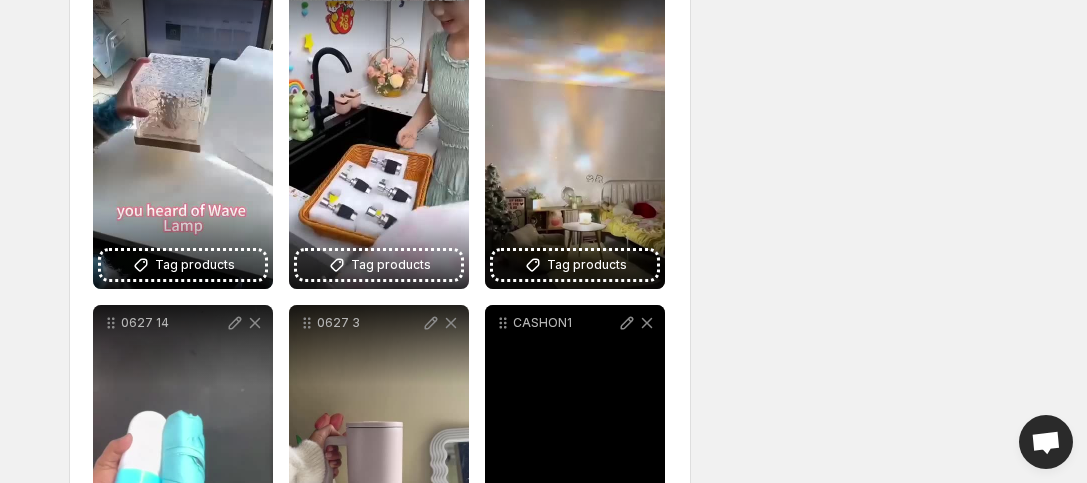 scroll, scrollTop: 339, scrollLeft: 0, axis: vertical 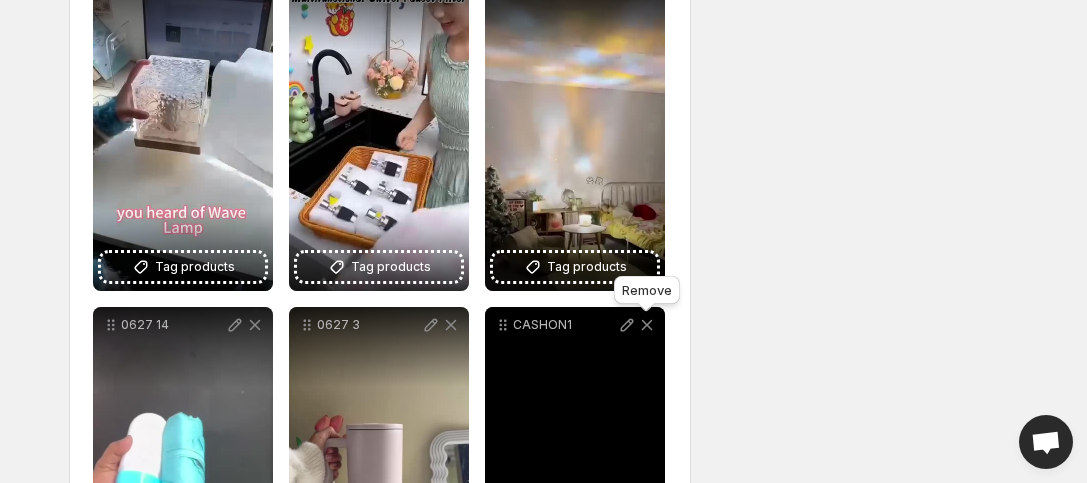 click 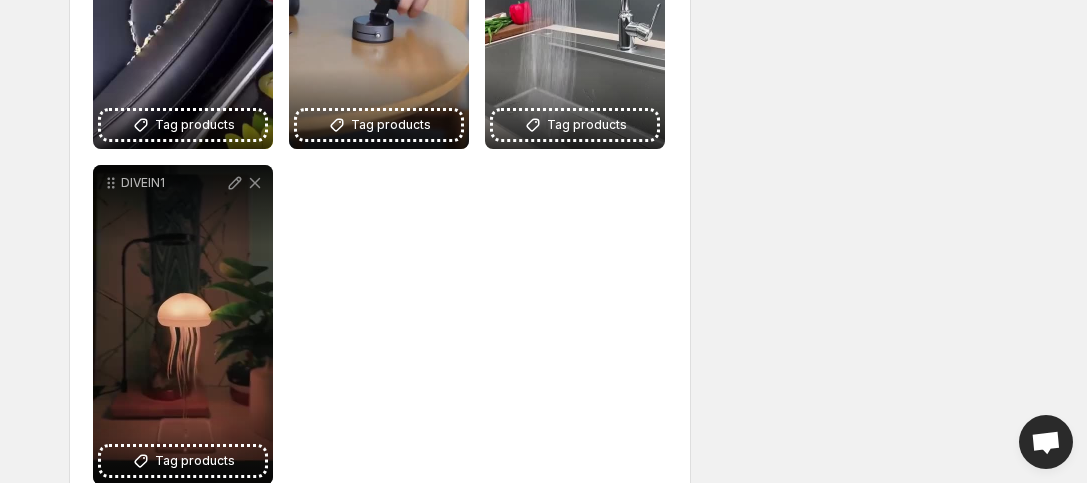 scroll, scrollTop: 1539, scrollLeft: 0, axis: vertical 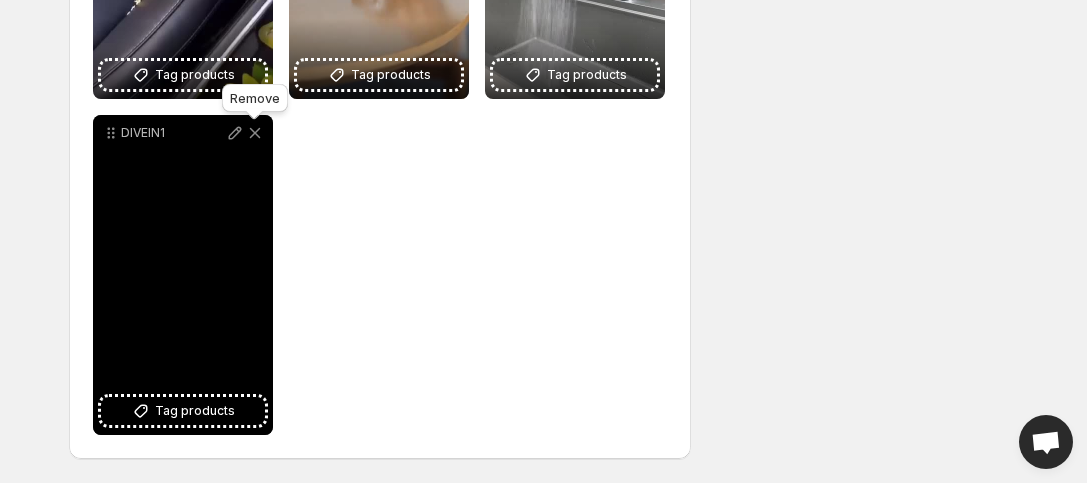 click 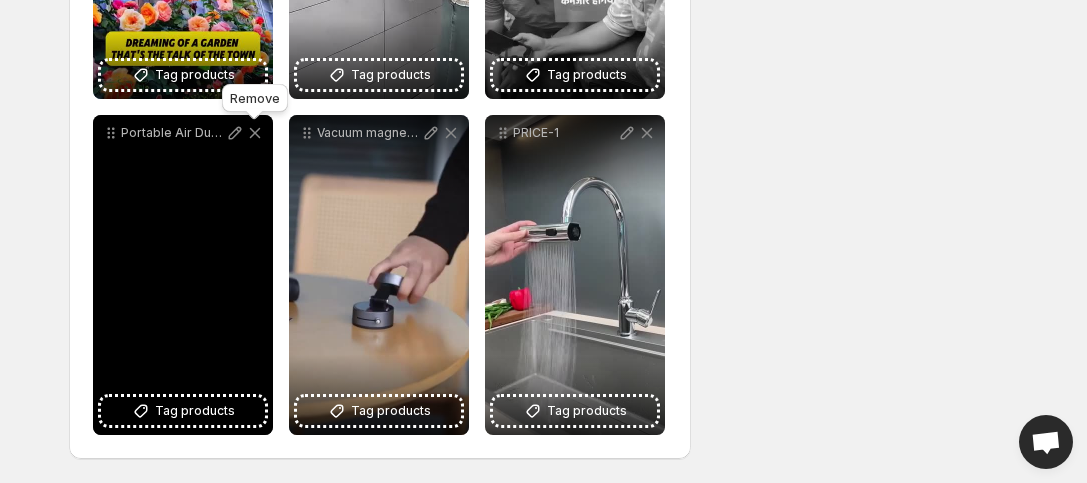 scroll, scrollTop: 1203, scrollLeft: 0, axis: vertical 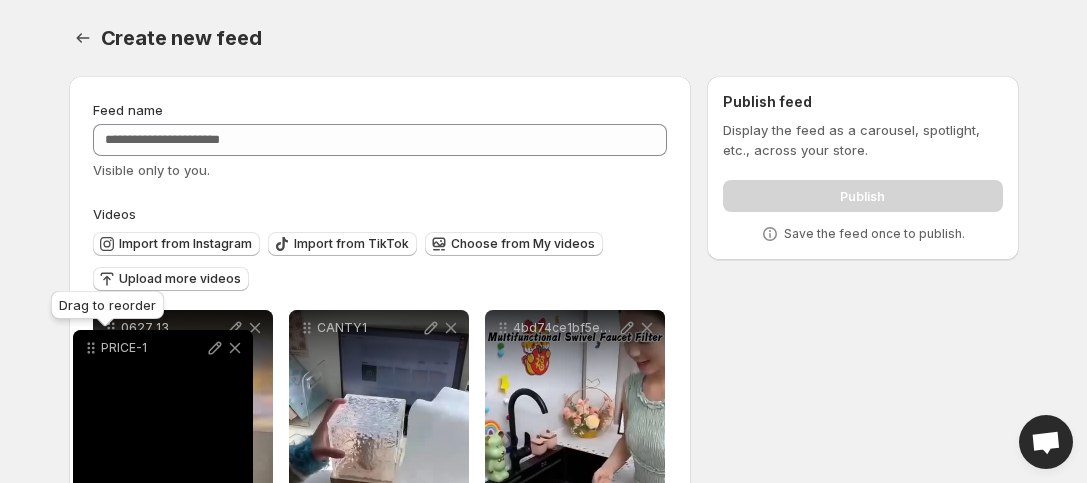drag, startPoint x: 503, startPoint y: 138, endPoint x: 107, endPoint y: 339, distance: 444.09122 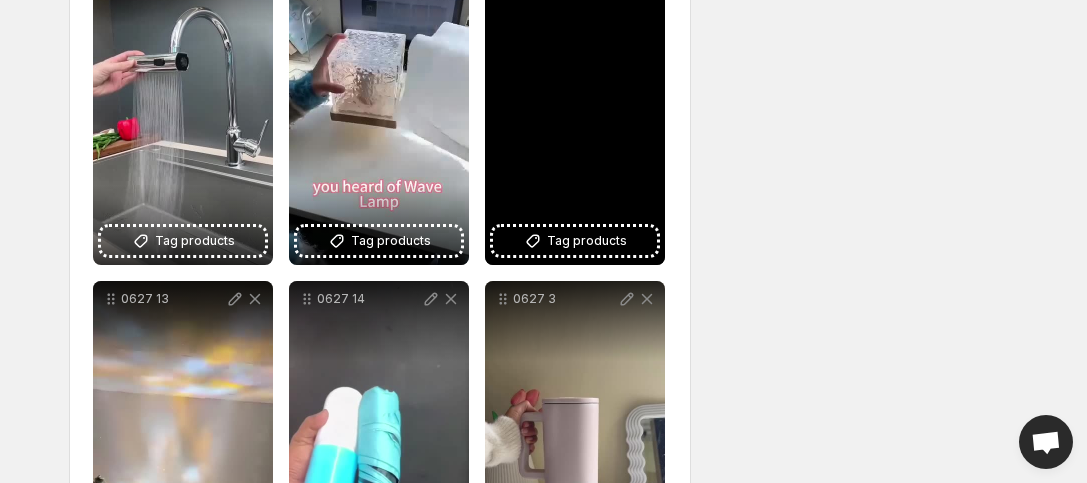 scroll, scrollTop: 533, scrollLeft: 0, axis: vertical 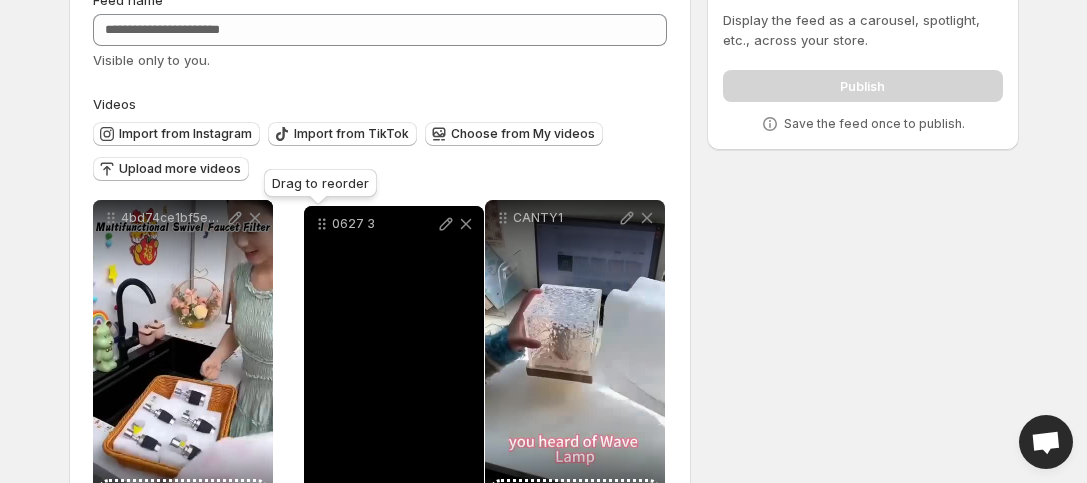 drag, startPoint x: 503, startPoint y: 132, endPoint x: 322, endPoint y: 224, distance: 203.0394 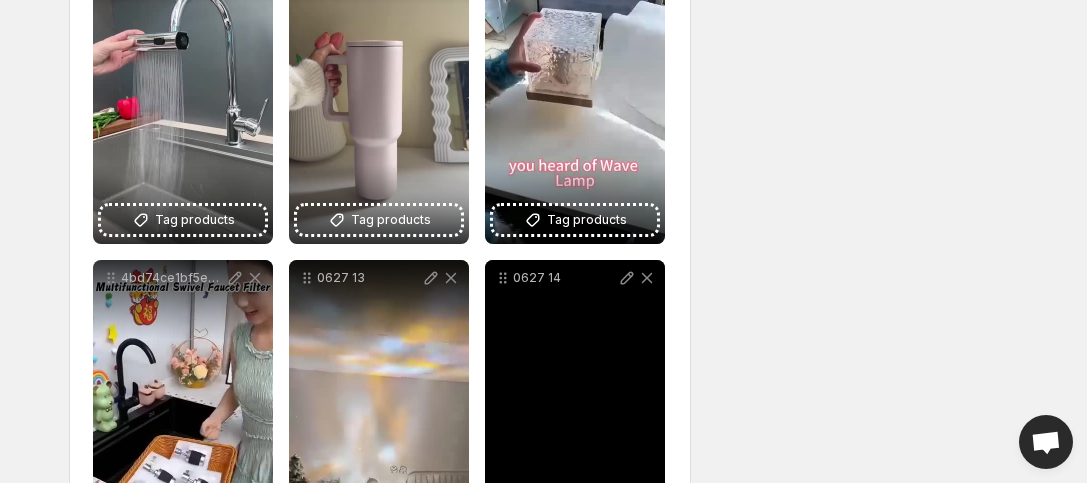 scroll, scrollTop: 511, scrollLeft: 0, axis: vertical 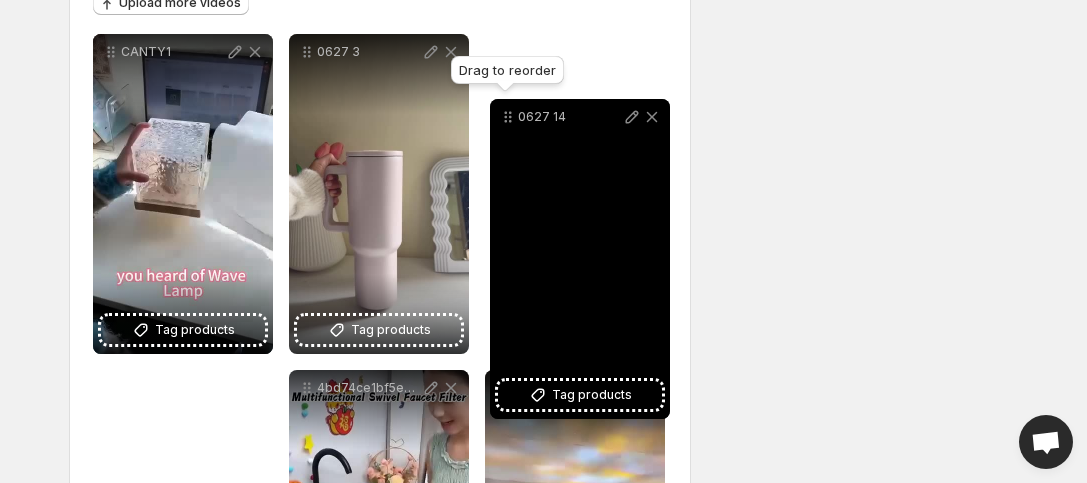 drag, startPoint x: 499, startPoint y: 151, endPoint x: 504, endPoint y: 114, distance: 37.336308 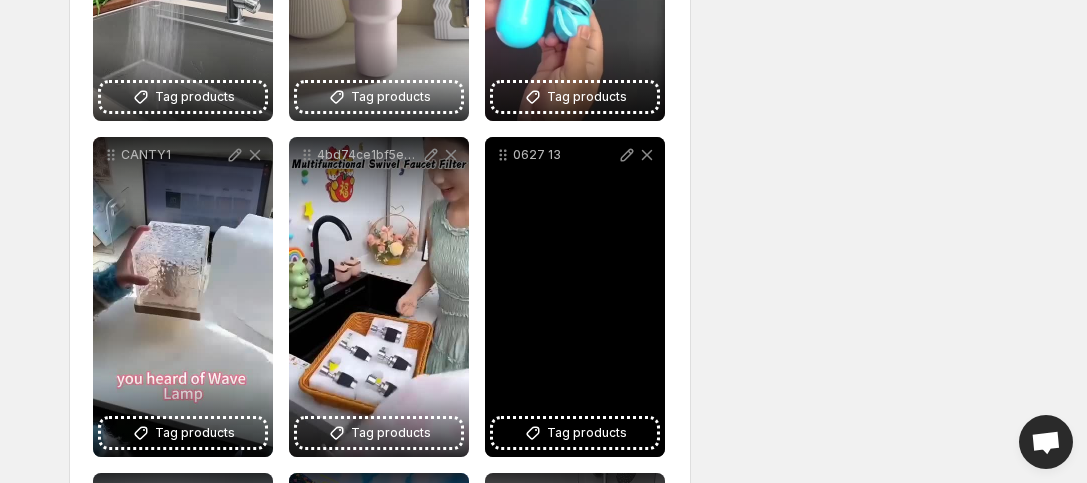 scroll, scrollTop: 543, scrollLeft: 0, axis: vertical 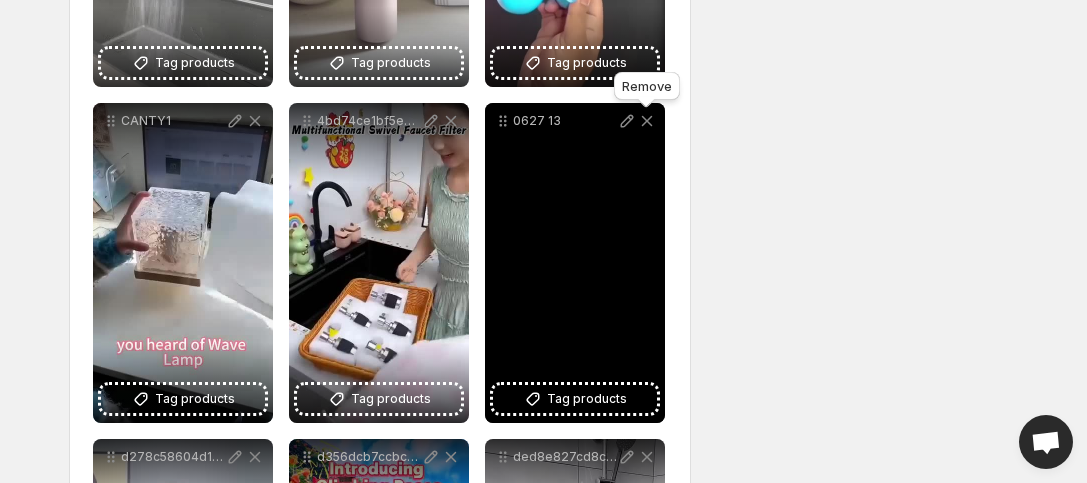 click 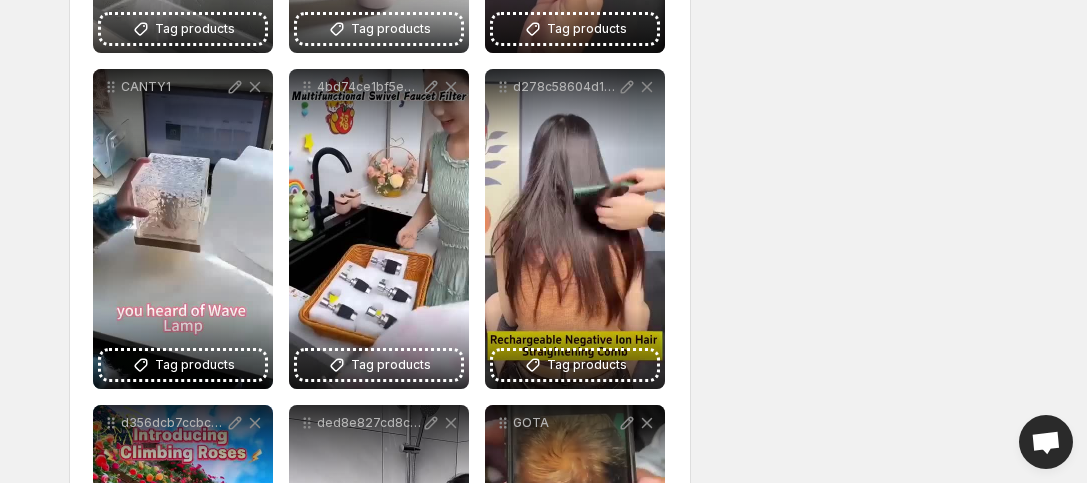scroll, scrollTop: 543, scrollLeft: 0, axis: vertical 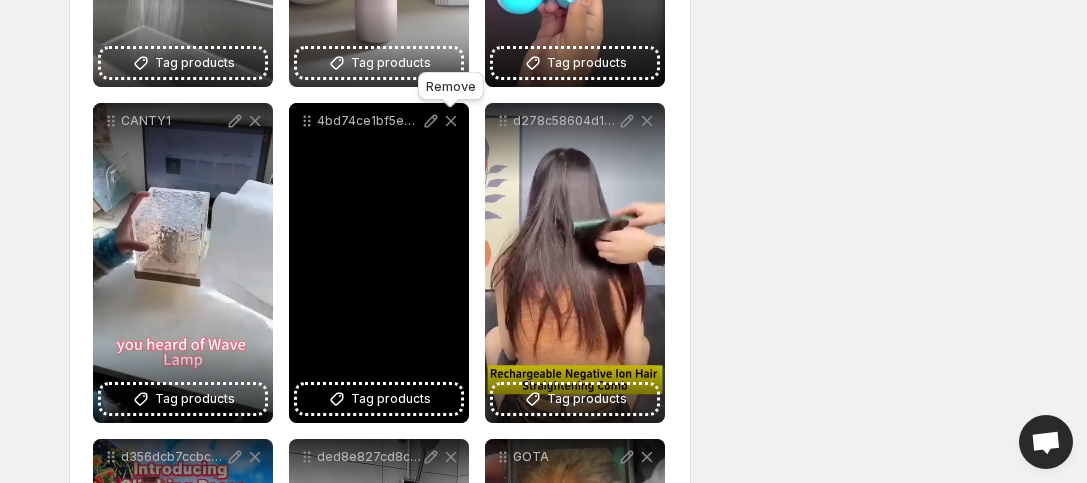 click 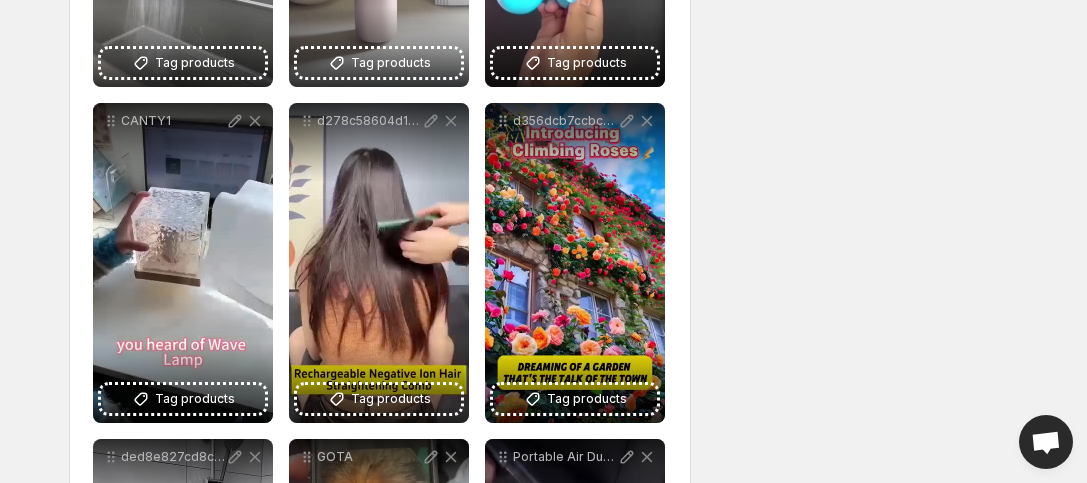 scroll, scrollTop: 9, scrollLeft: 0, axis: vertical 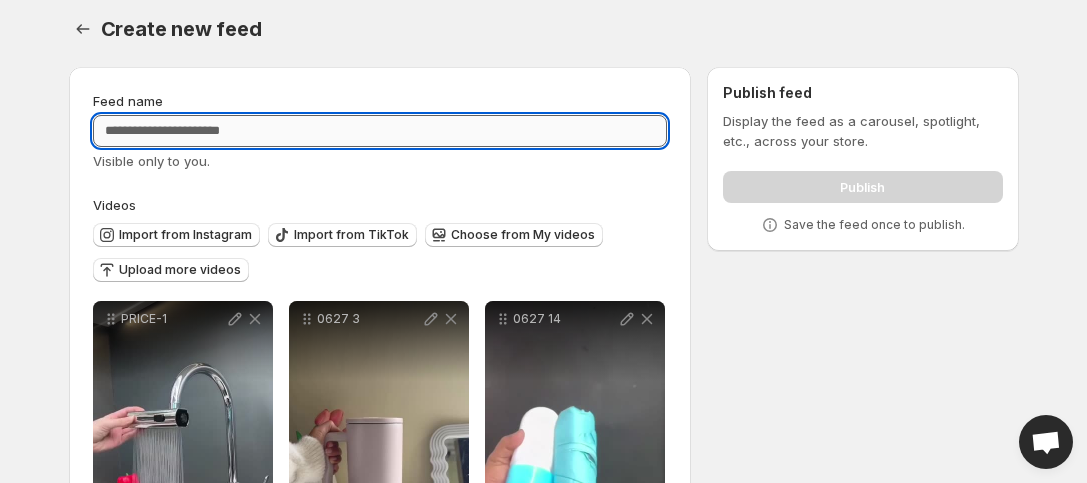 click on "Feed name" at bounding box center (380, 131) 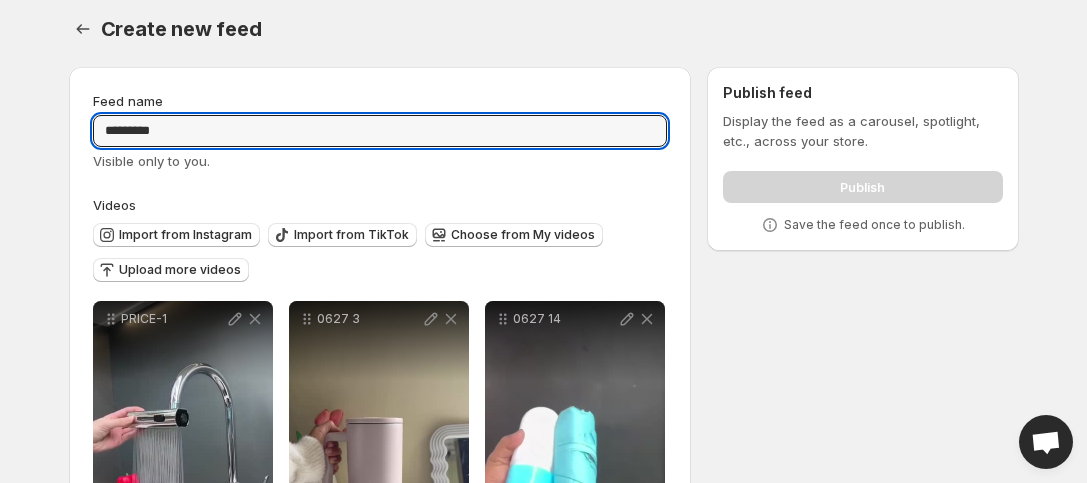 type on "*********" 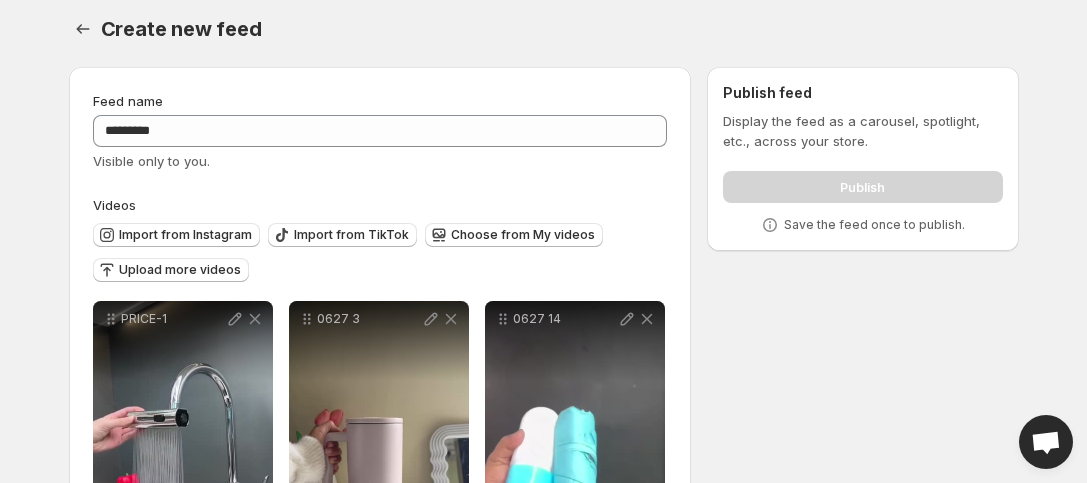 click on "**********" at bounding box center (536, 864) 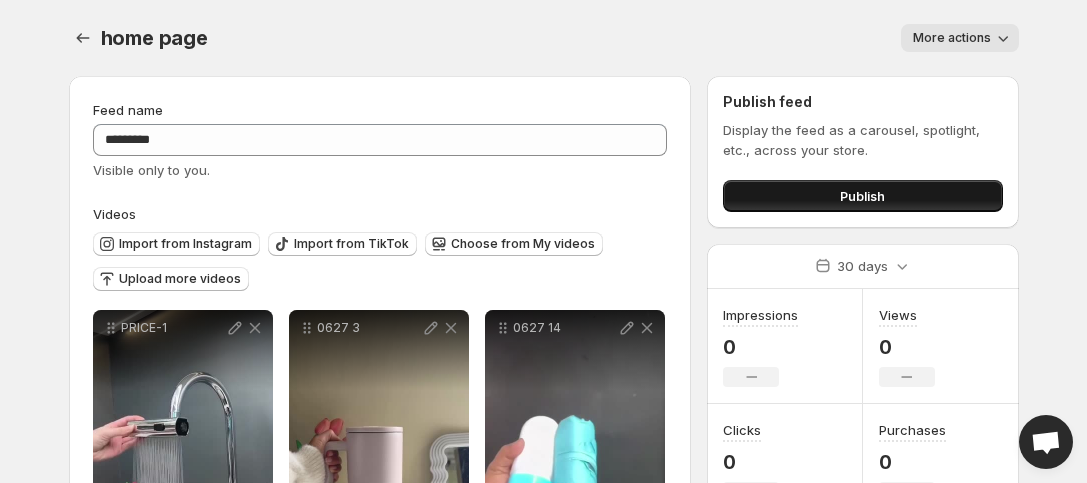 click on "Publish" at bounding box center [862, 196] 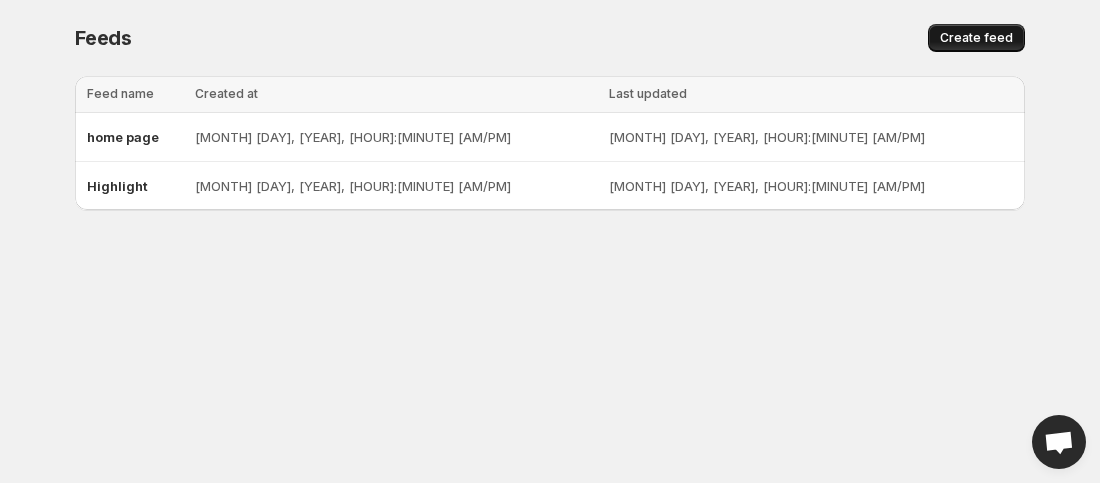 click on "Create feed" at bounding box center (976, 38) 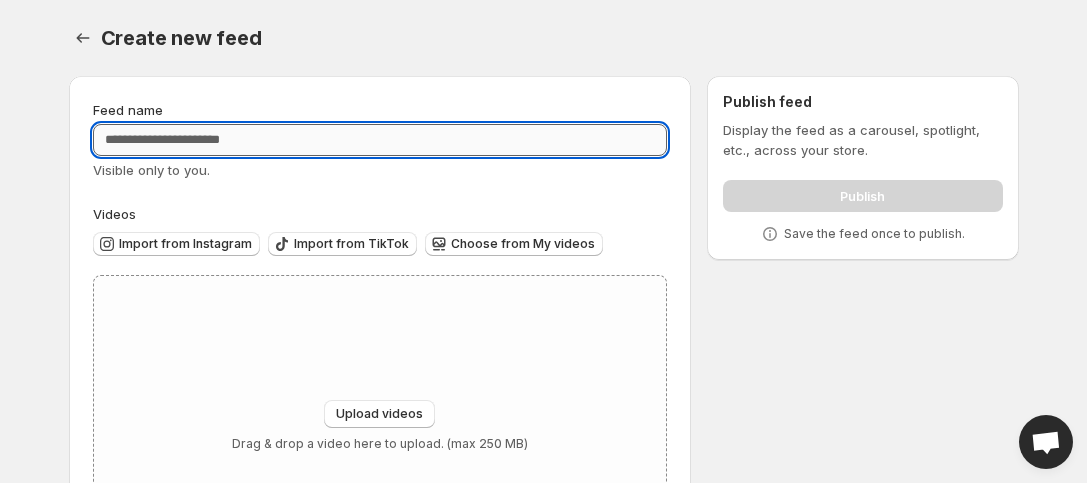 click on "Feed name" at bounding box center [380, 140] 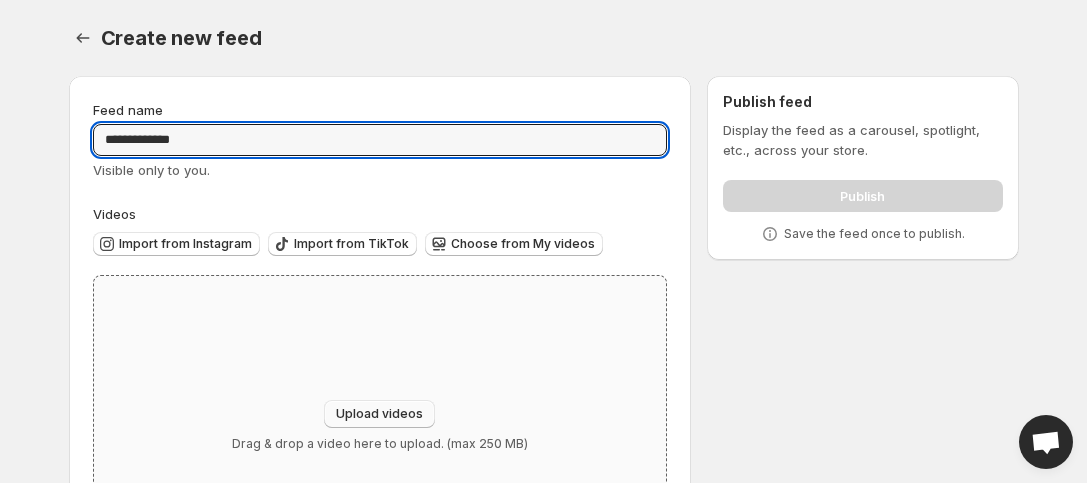 type on "**********" 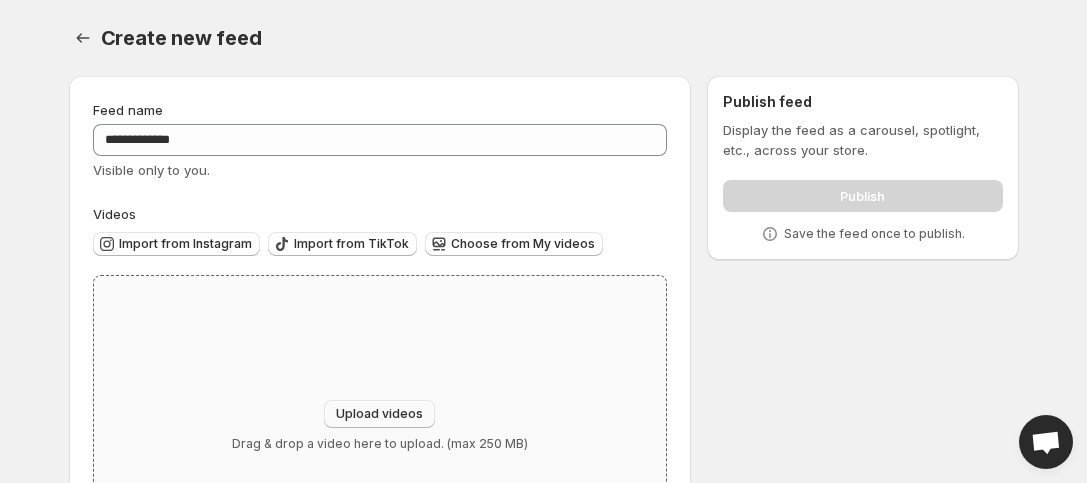 click on "Upload videos Drag & drop a video here to upload. (max 250 MB)" at bounding box center (380, 426) 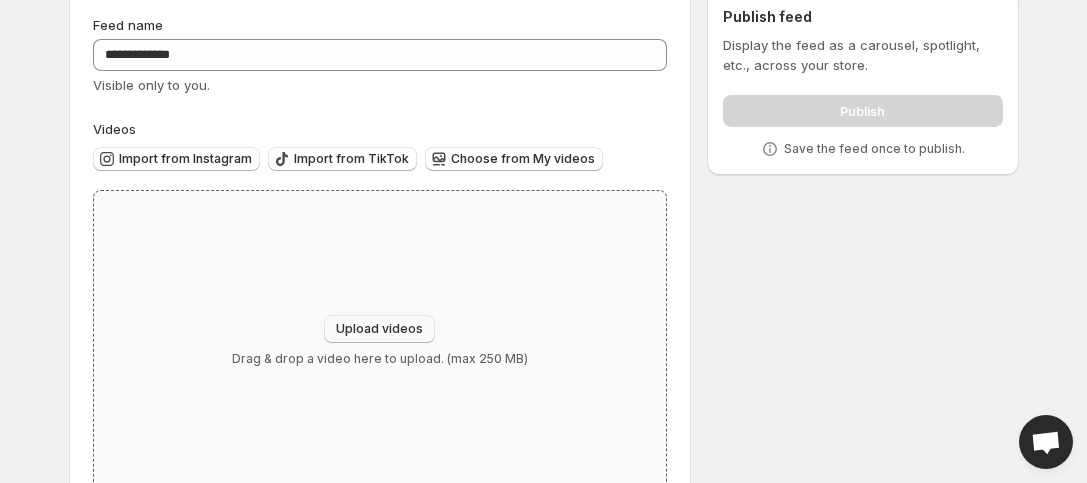 scroll, scrollTop: 142, scrollLeft: 0, axis: vertical 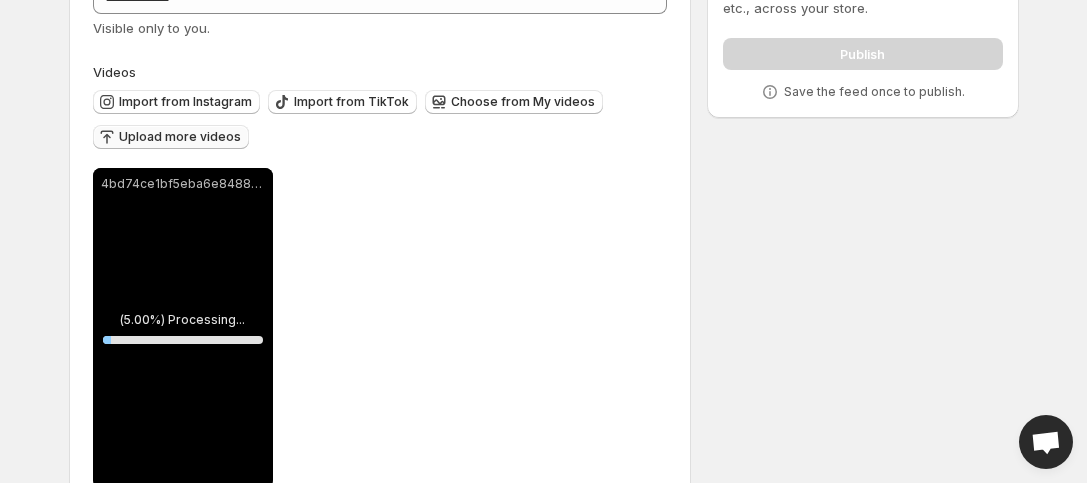 click on "Upload more videos" at bounding box center [180, 137] 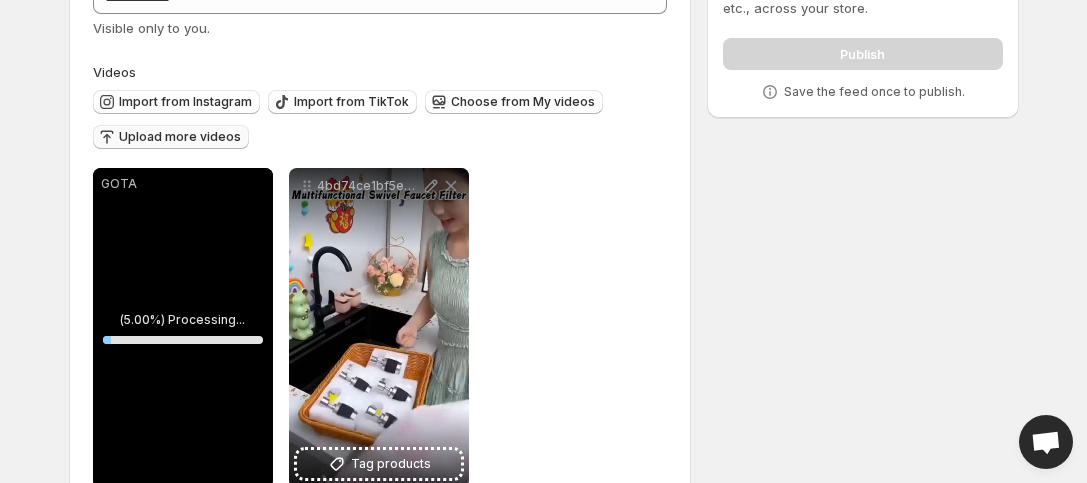 click on "Upload more videos" at bounding box center (180, 137) 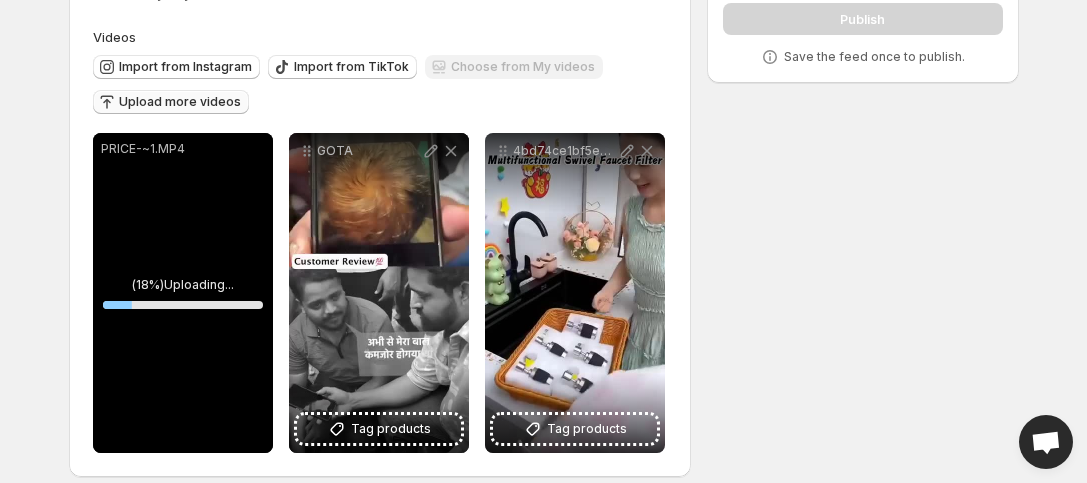 scroll, scrollTop: 195, scrollLeft: 0, axis: vertical 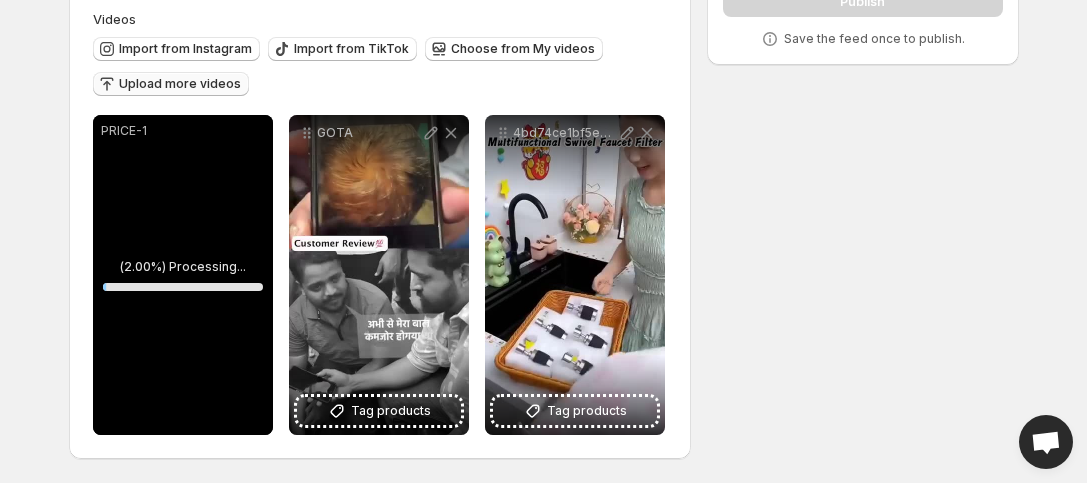 click on "Upload more videos" at bounding box center (180, 84) 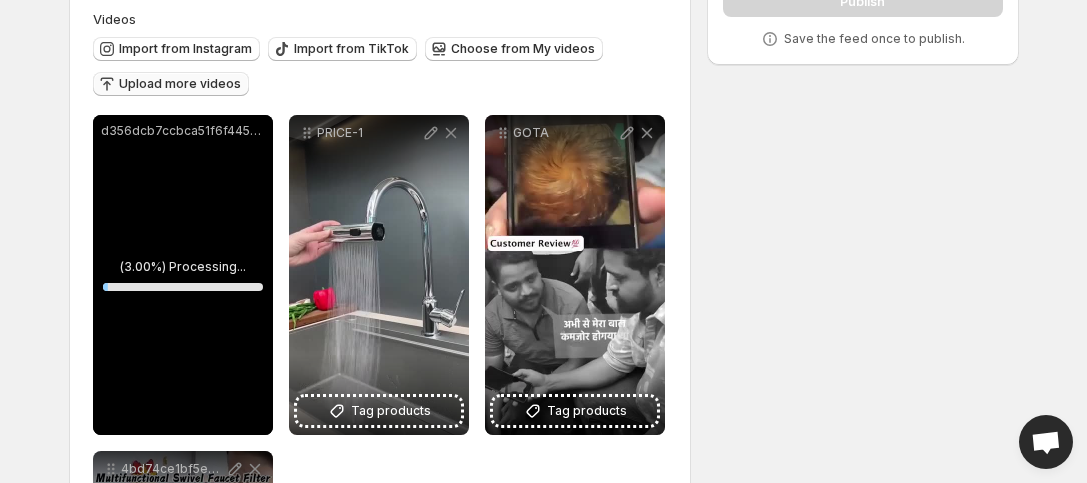 click on "Upload more videos" at bounding box center [180, 84] 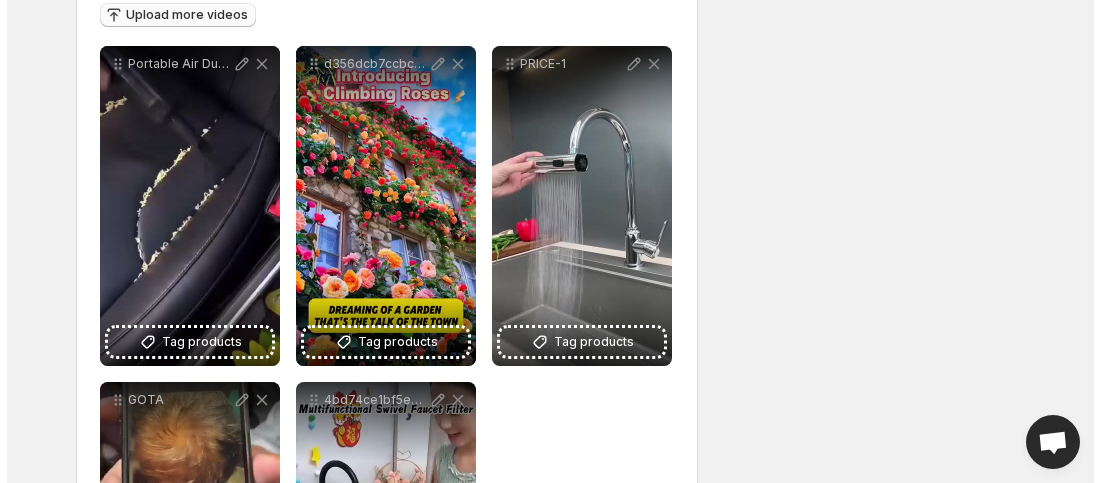 scroll, scrollTop: 0, scrollLeft: 0, axis: both 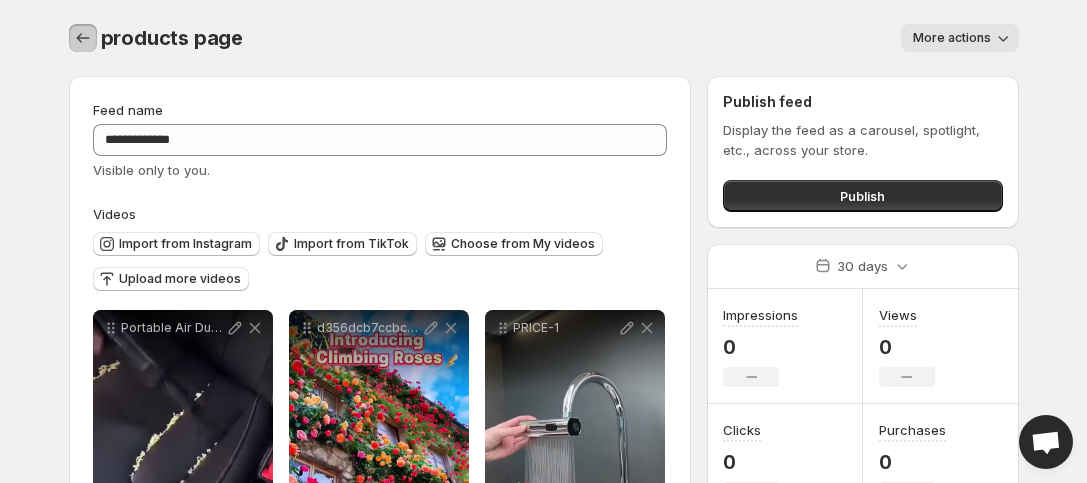 click 